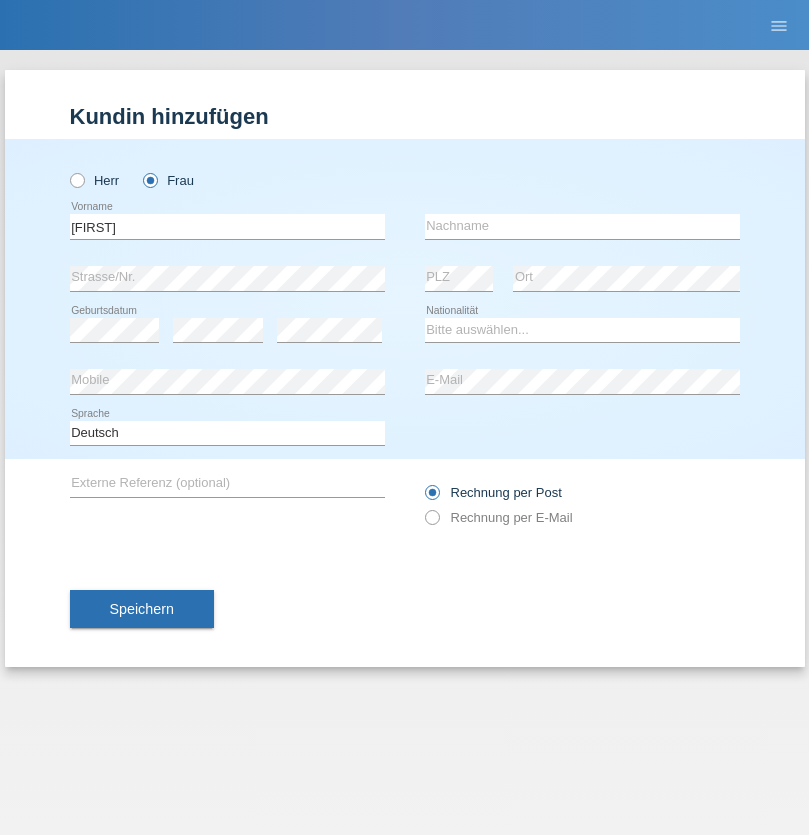 scroll, scrollTop: 0, scrollLeft: 0, axis: both 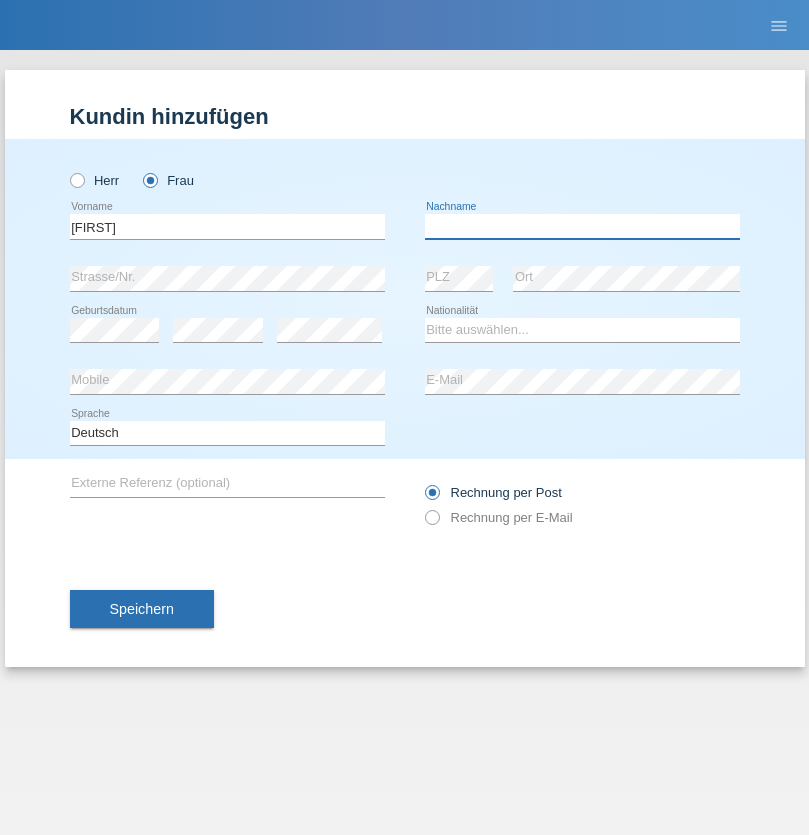 click at bounding box center (582, 226) 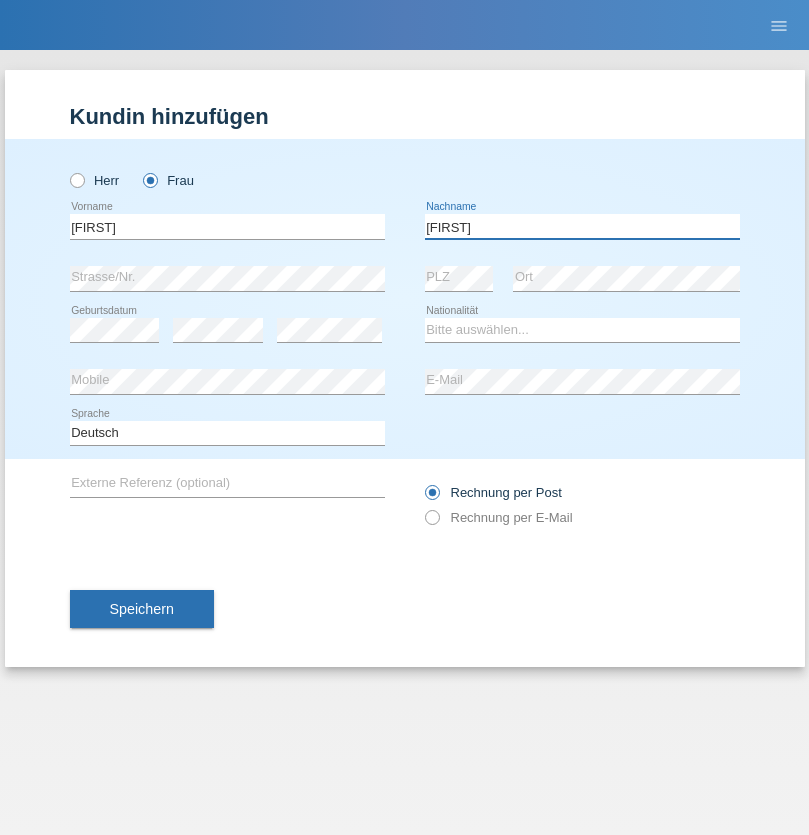 type on "[LAST]" 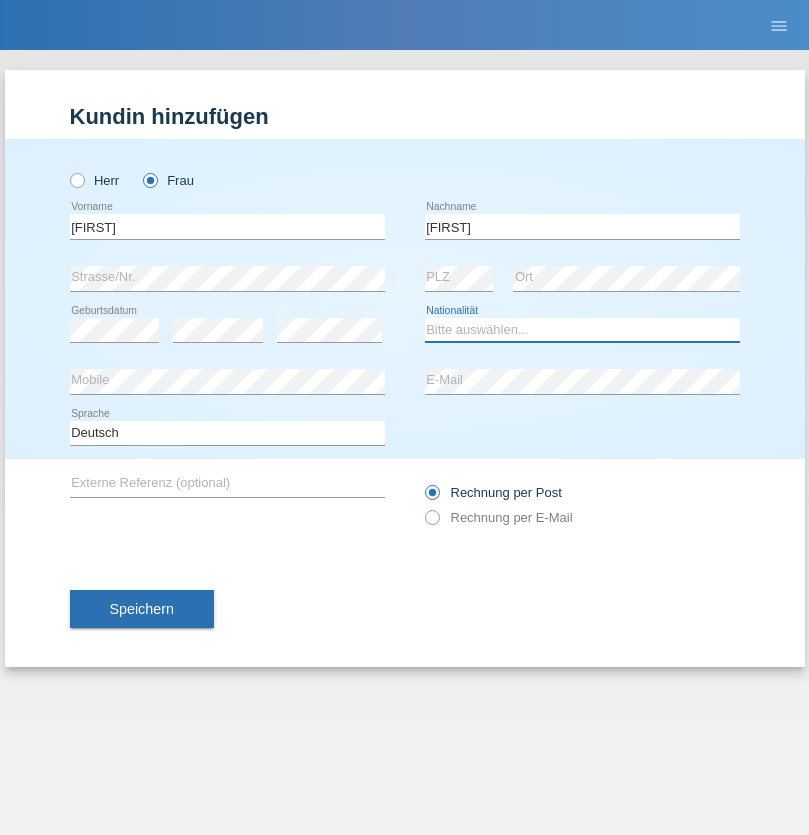 select on "IT" 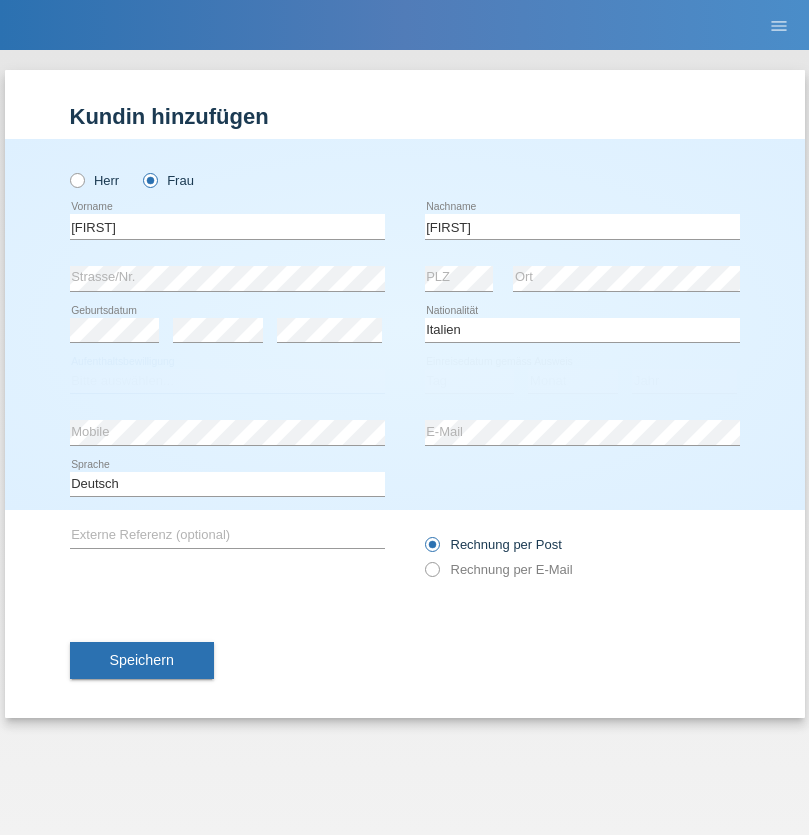 select on "C" 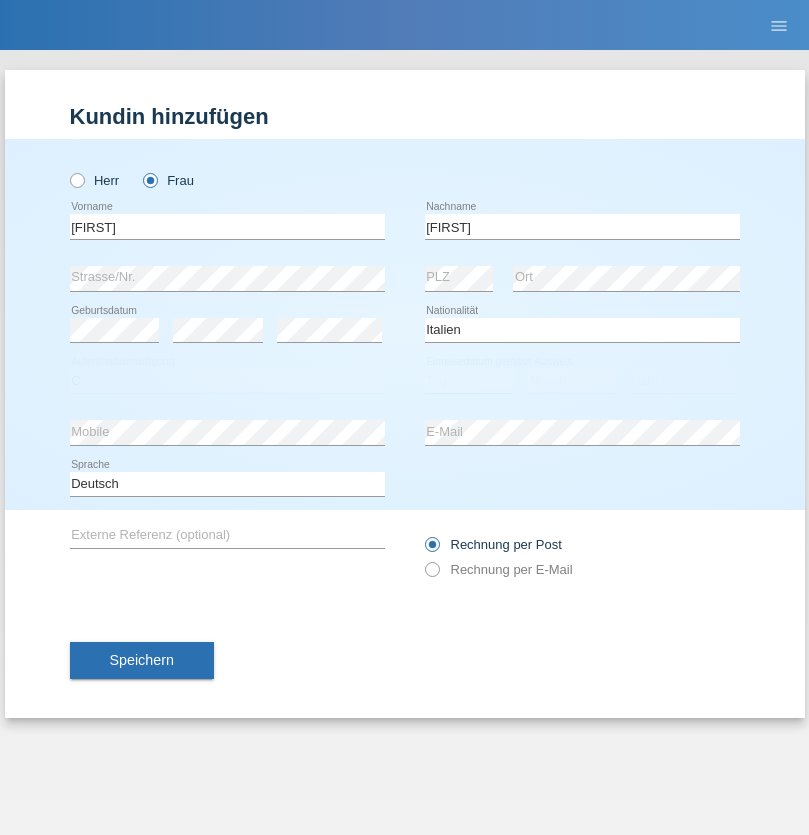select on "09" 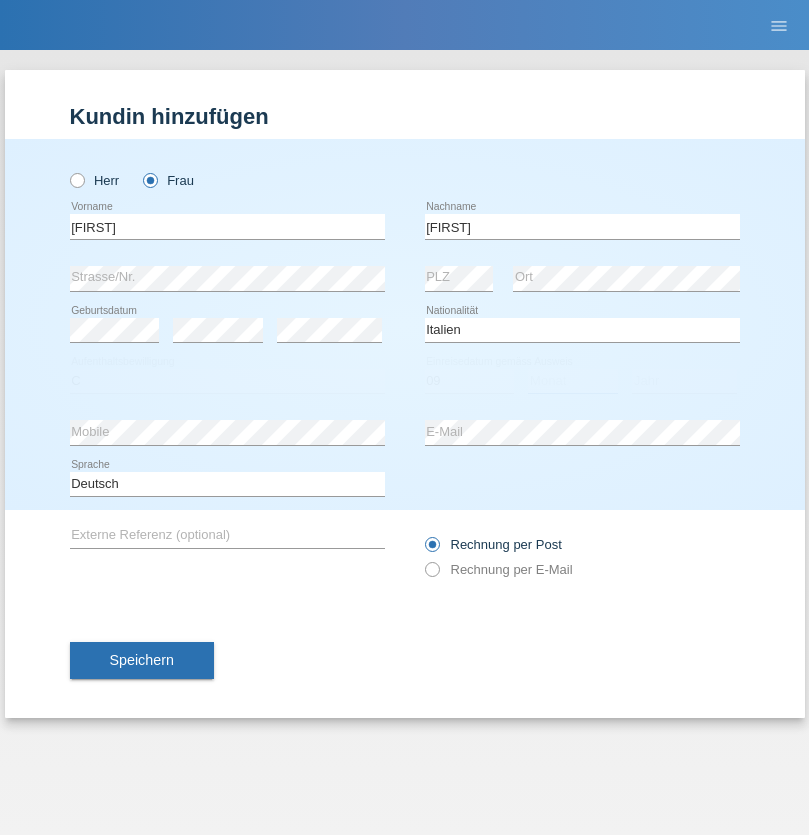 select on "06" 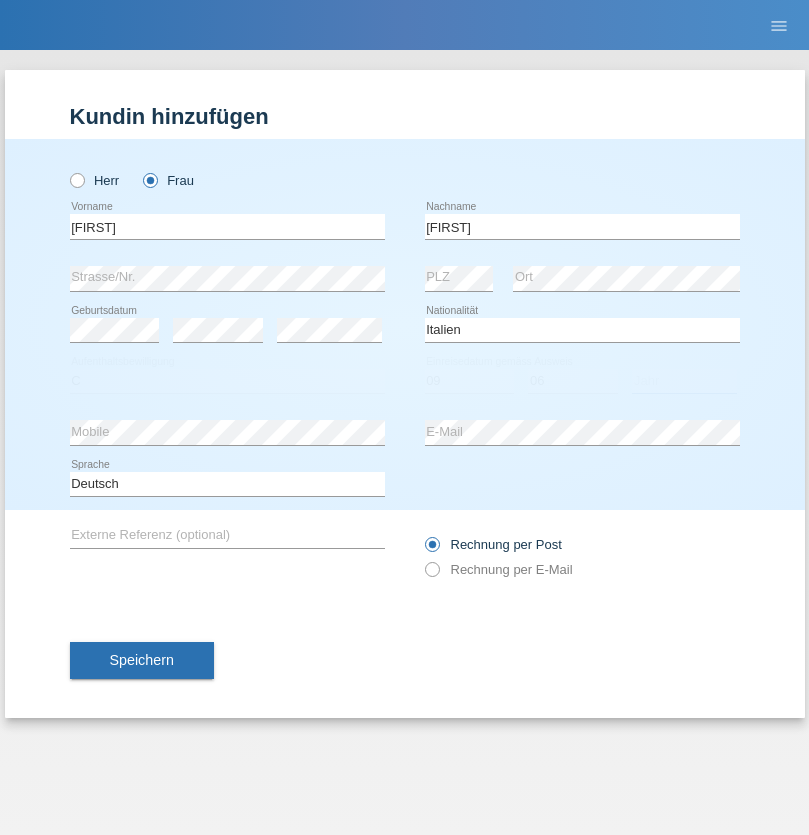 select on "2021" 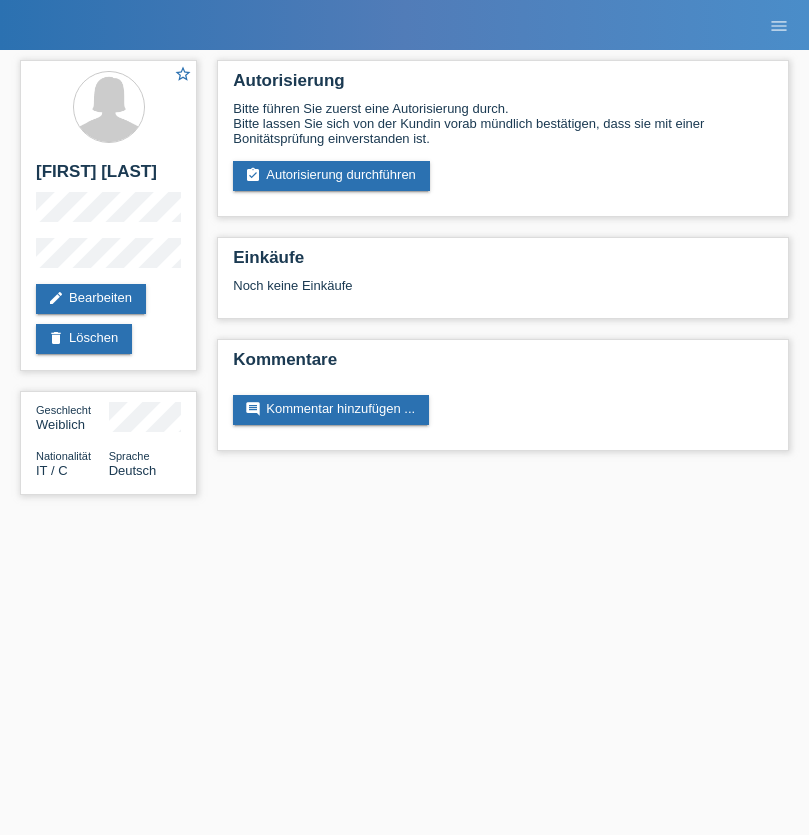 scroll, scrollTop: 0, scrollLeft: 0, axis: both 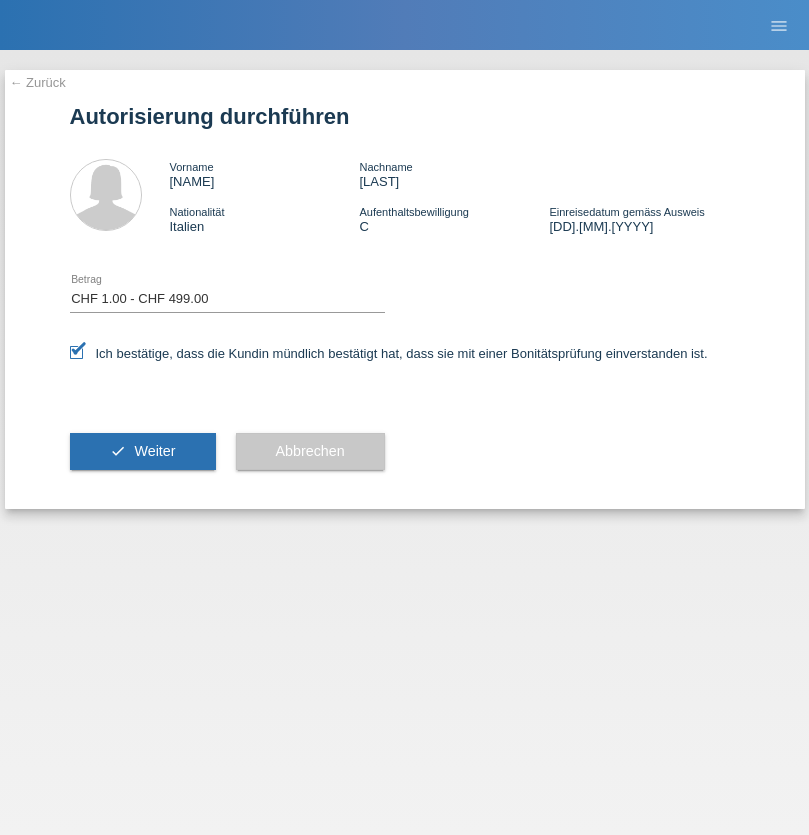 select on "1" 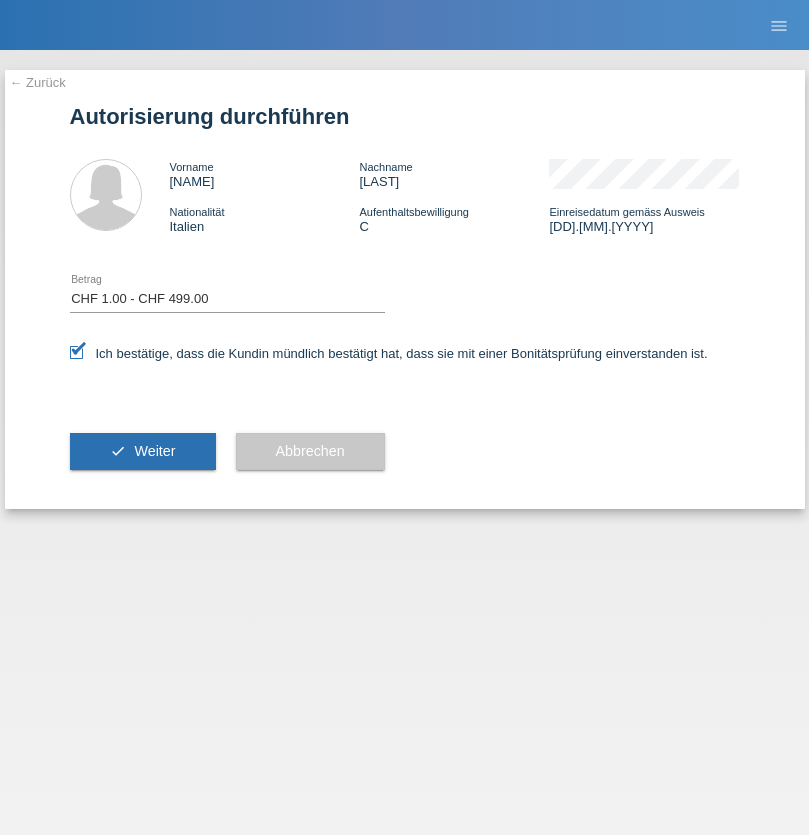 scroll, scrollTop: 0, scrollLeft: 0, axis: both 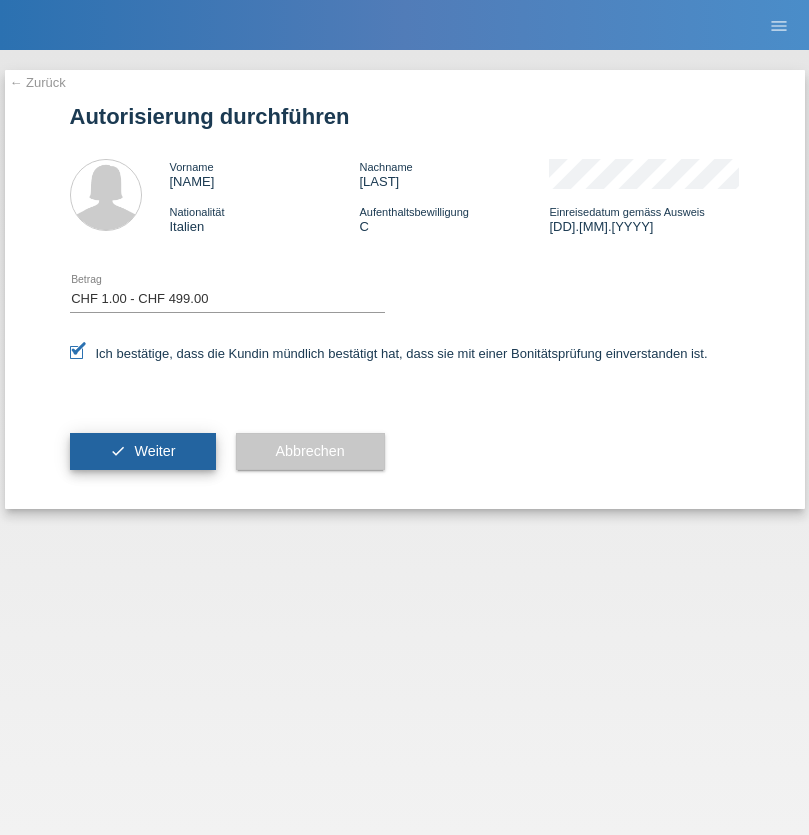 click on "Weiter" at bounding box center [154, 451] 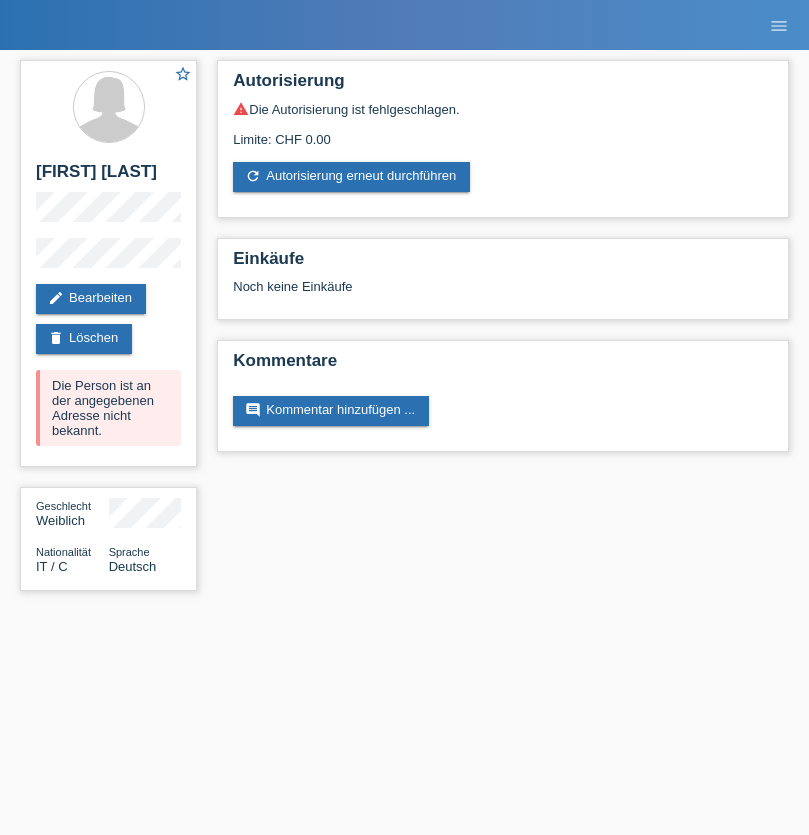 scroll, scrollTop: 0, scrollLeft: 0, axis: both 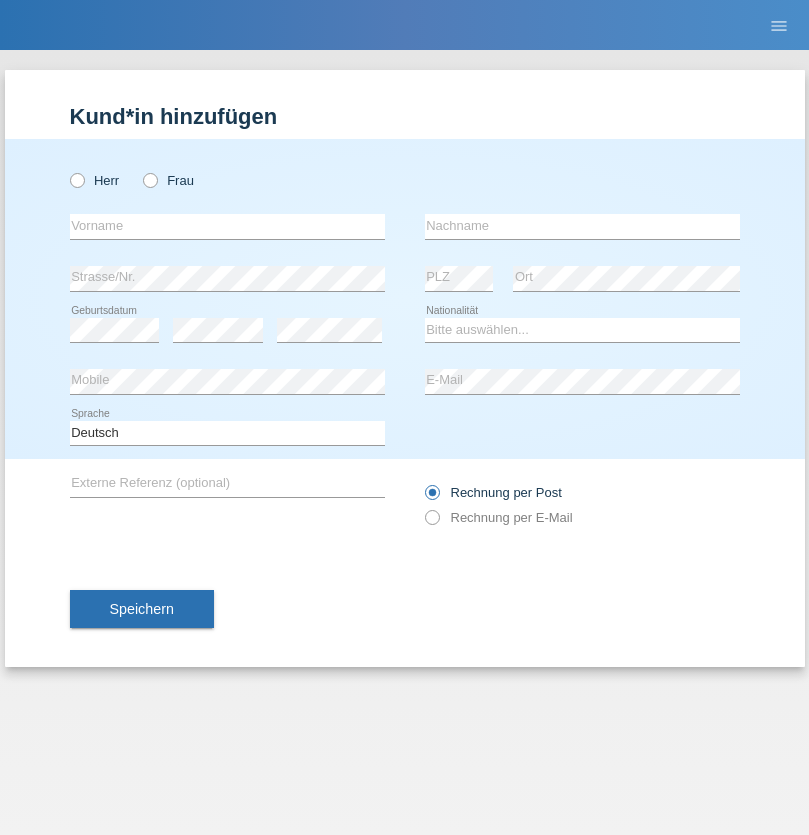 radio on "true" 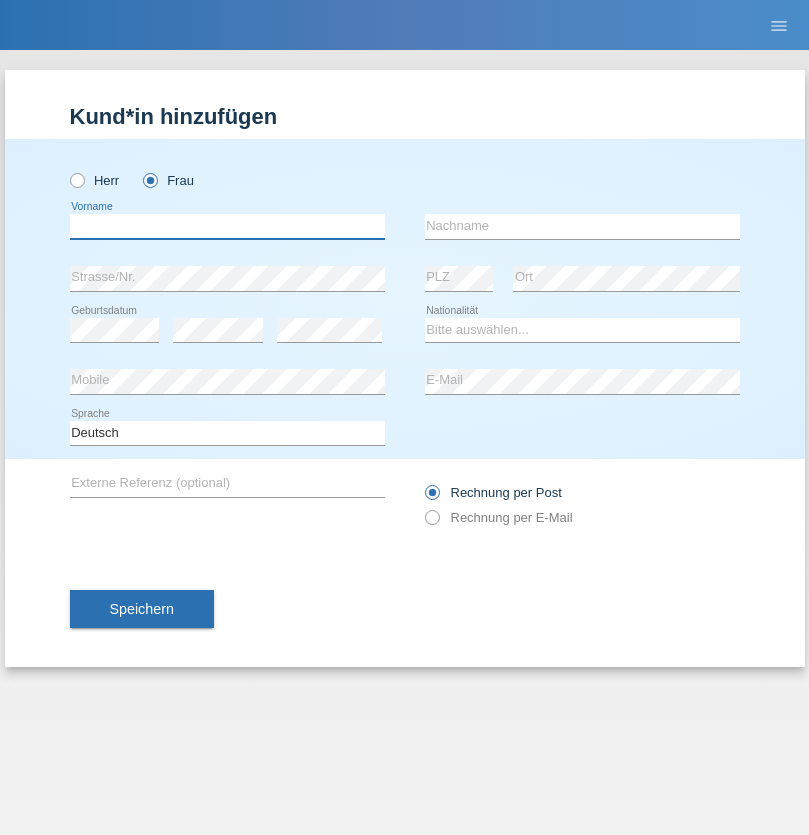 click at bounding box center [227, 226] 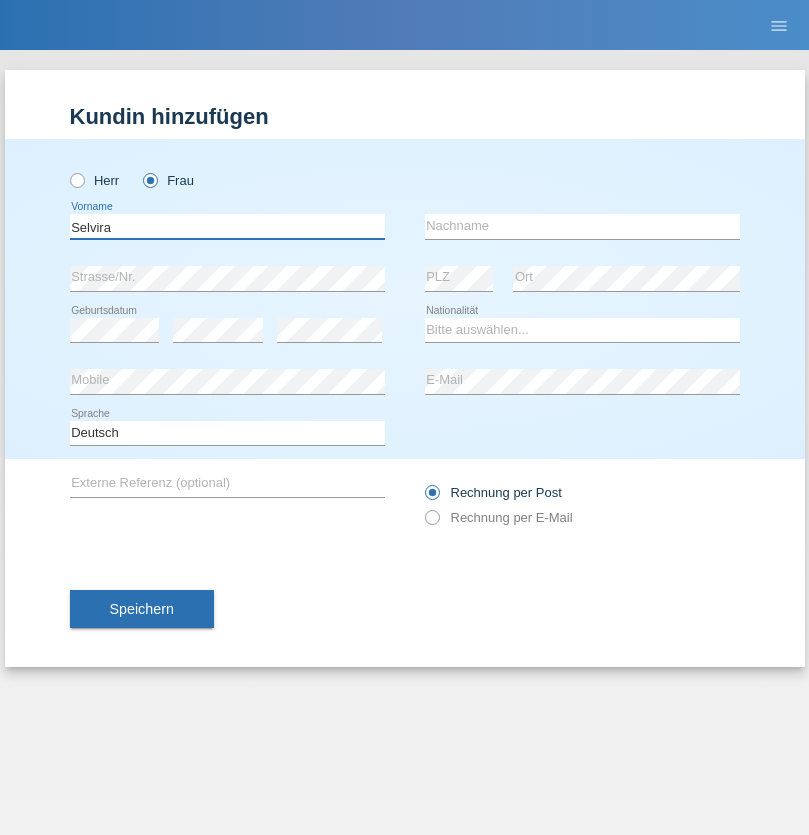 type on "Selvira" 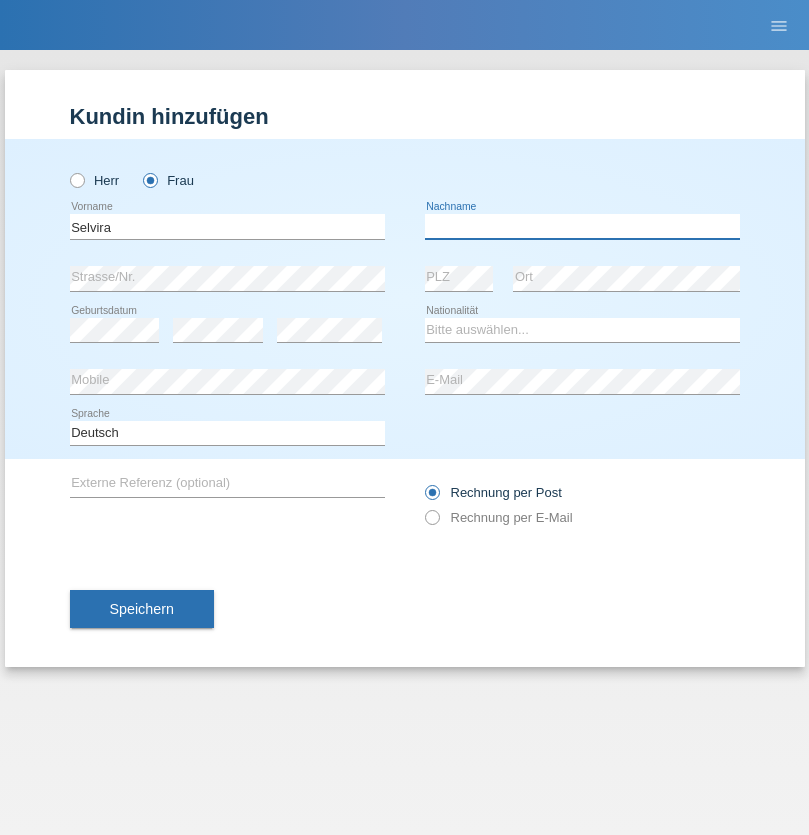 click at bounding box center [582, 226] 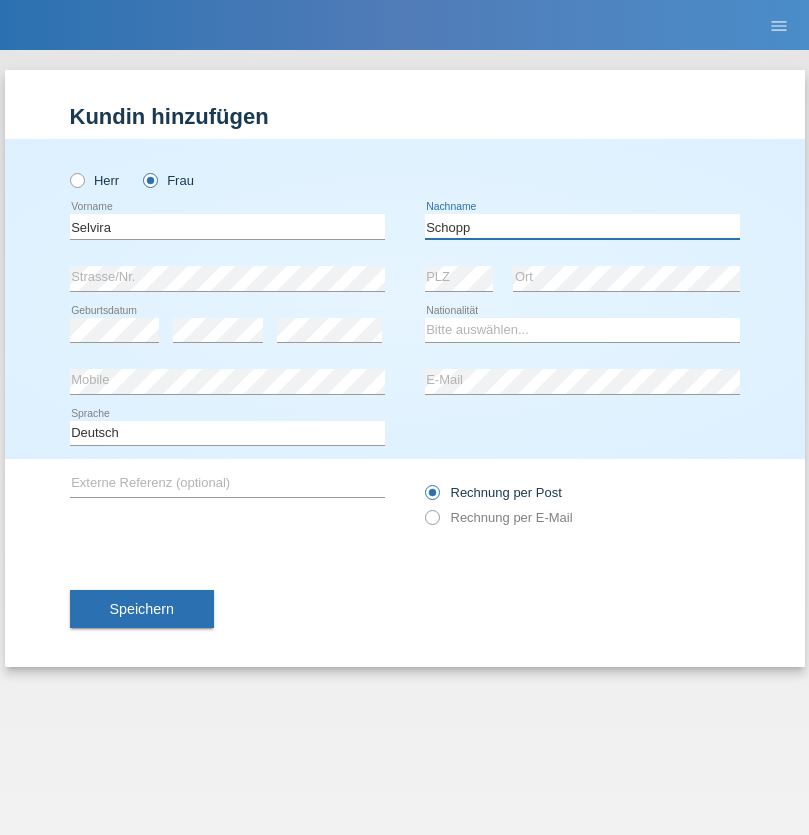 type on "Schopp" 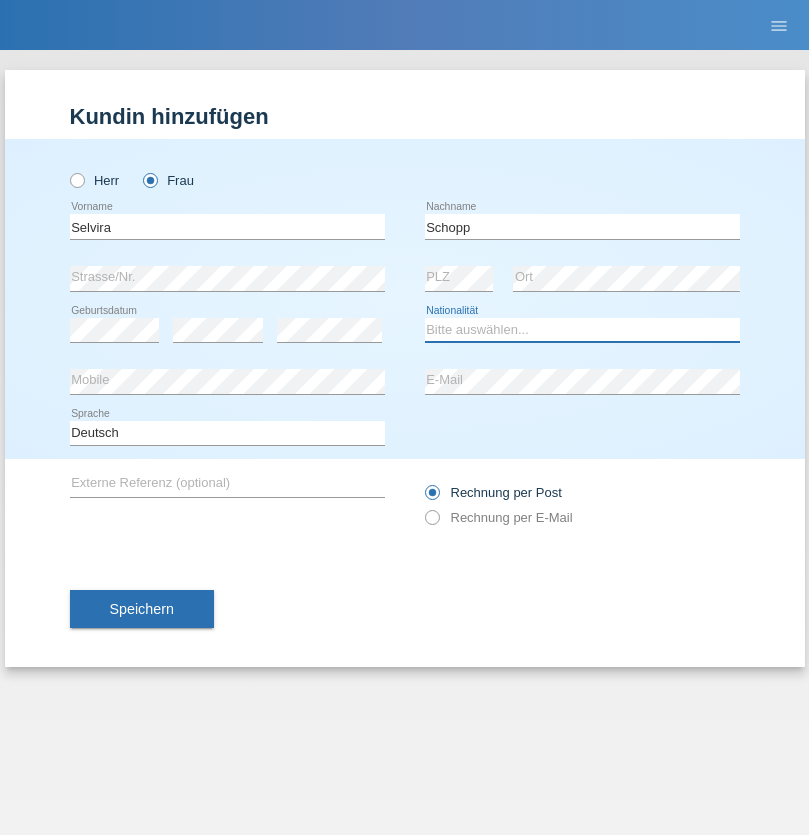 select on "CH" 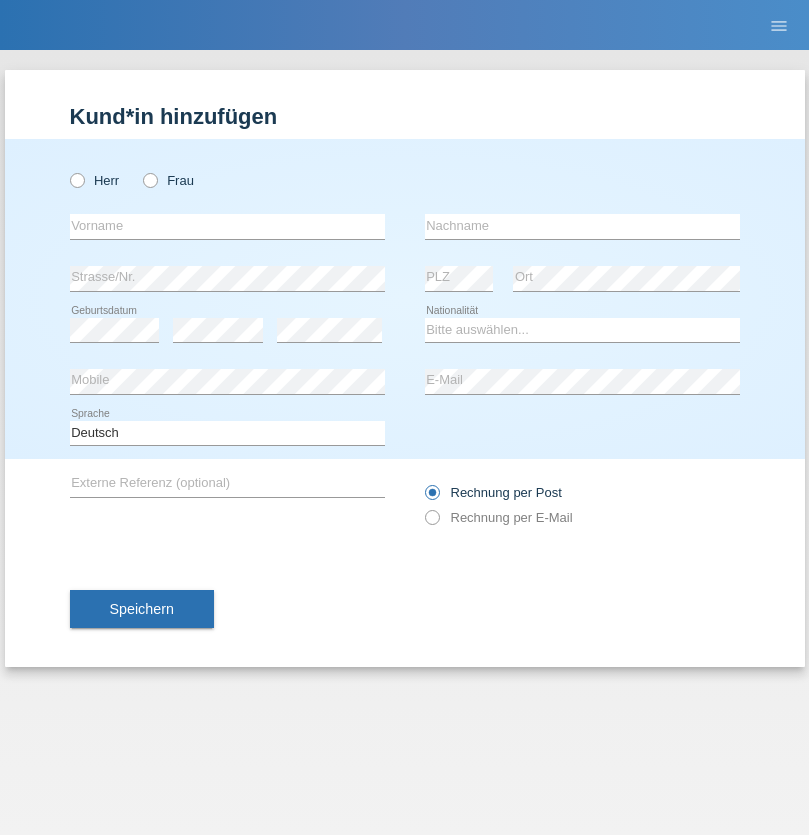 scroll, scrollTop: 0, scrollLeft: 0, axis: both 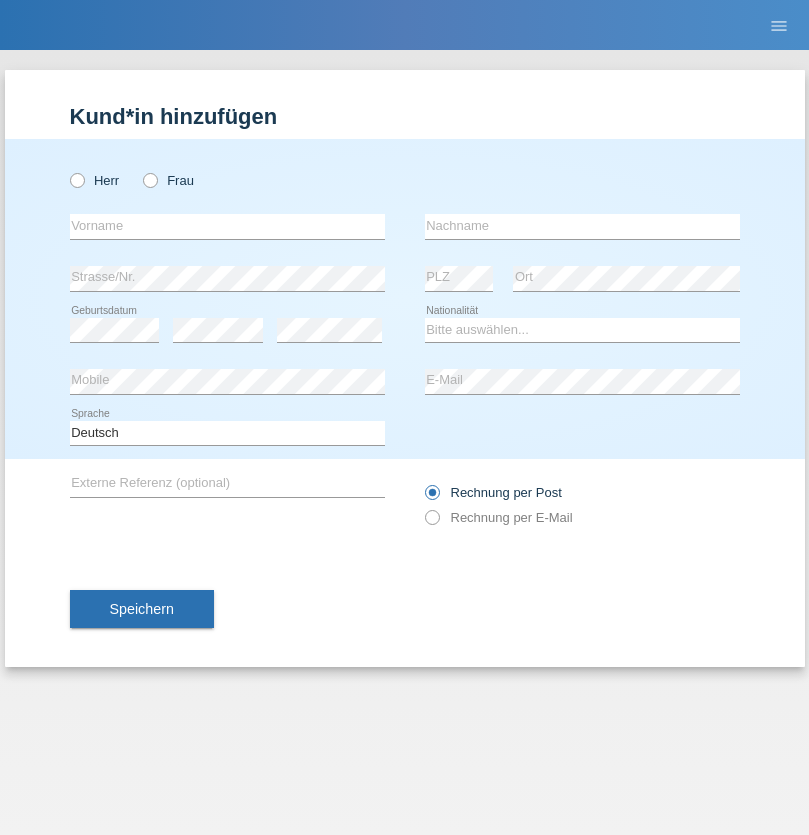 radio on "true" 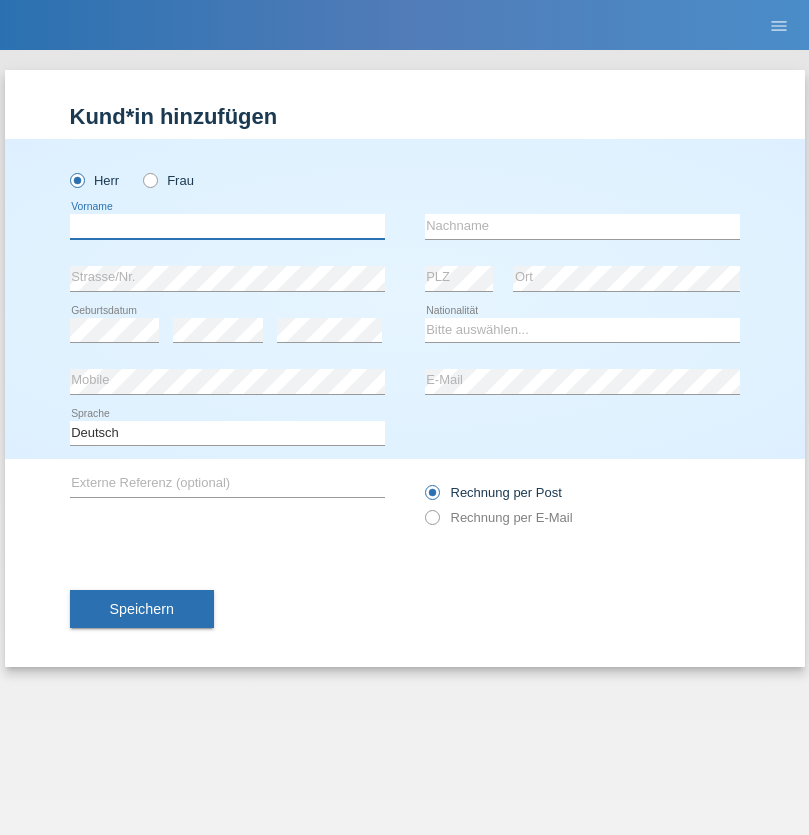click at bounding box center [227, 226] 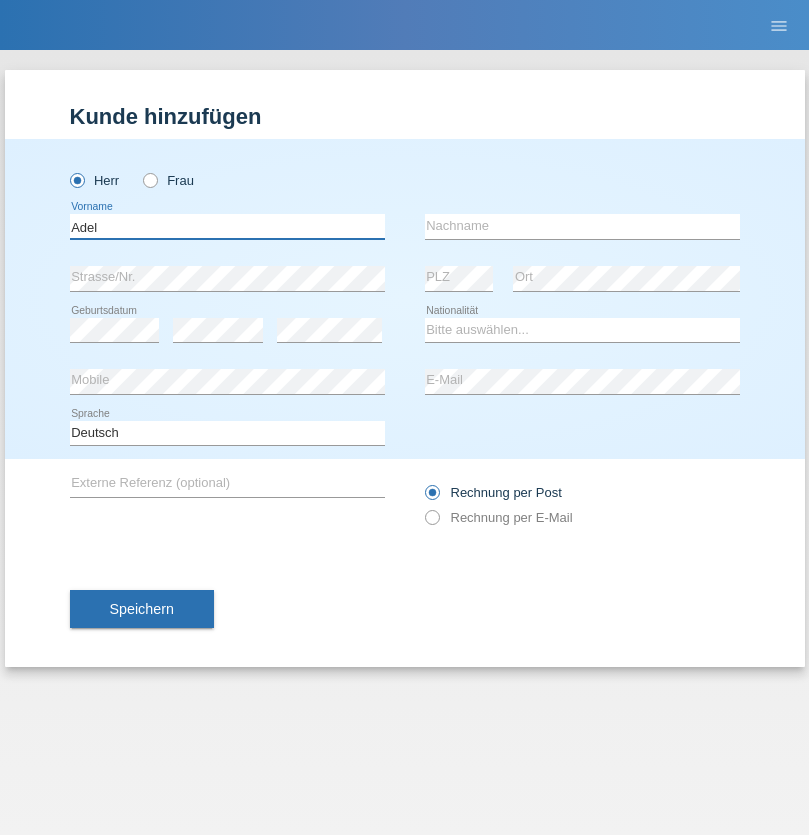 type on "Adel" 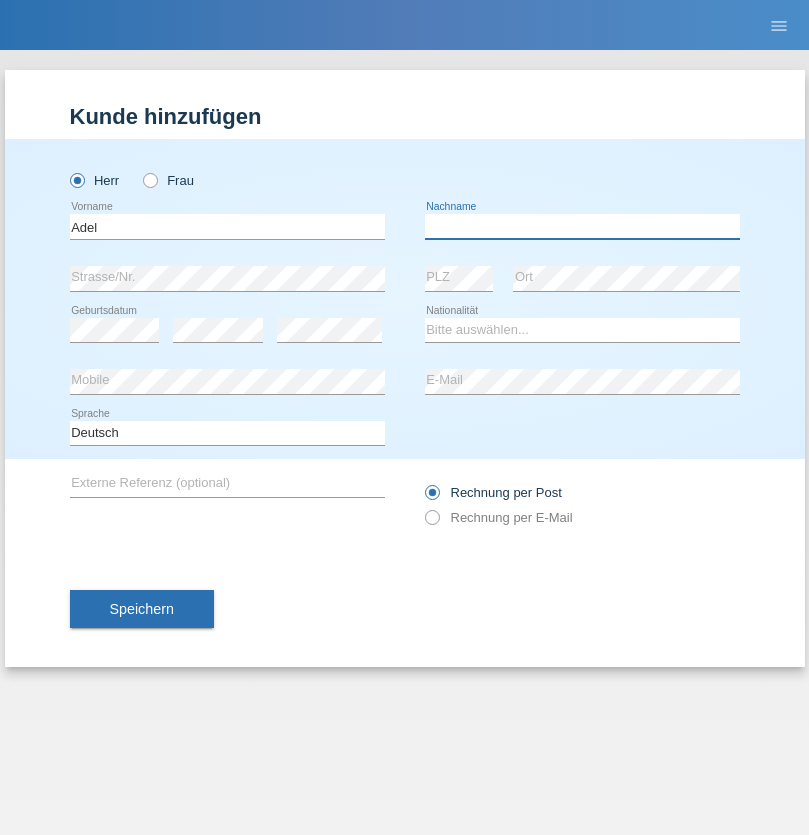 click at bounding box center (582, 226) 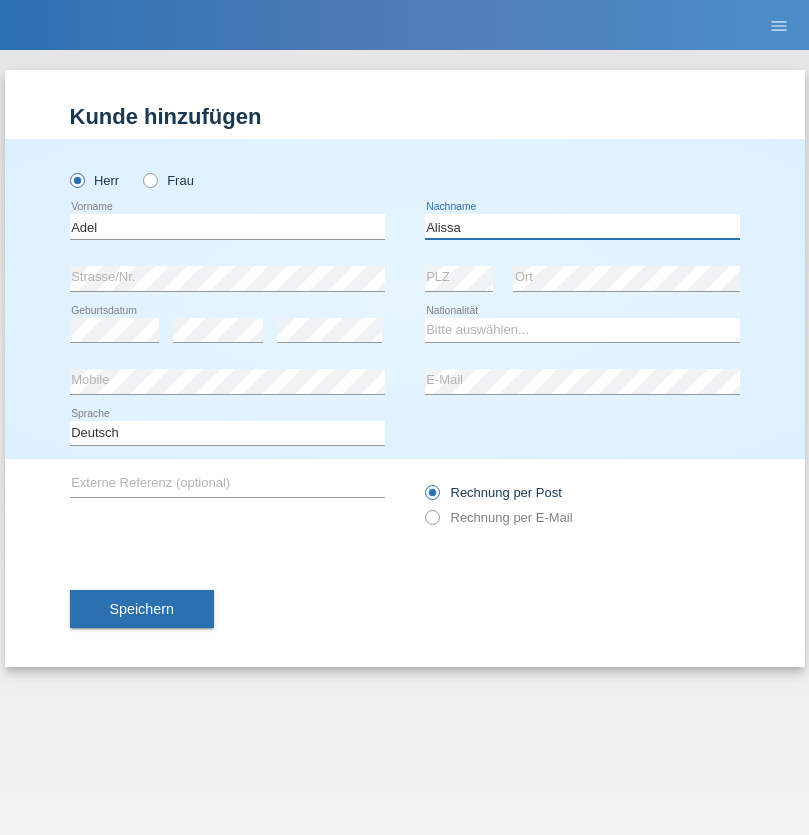type on "Alissa" 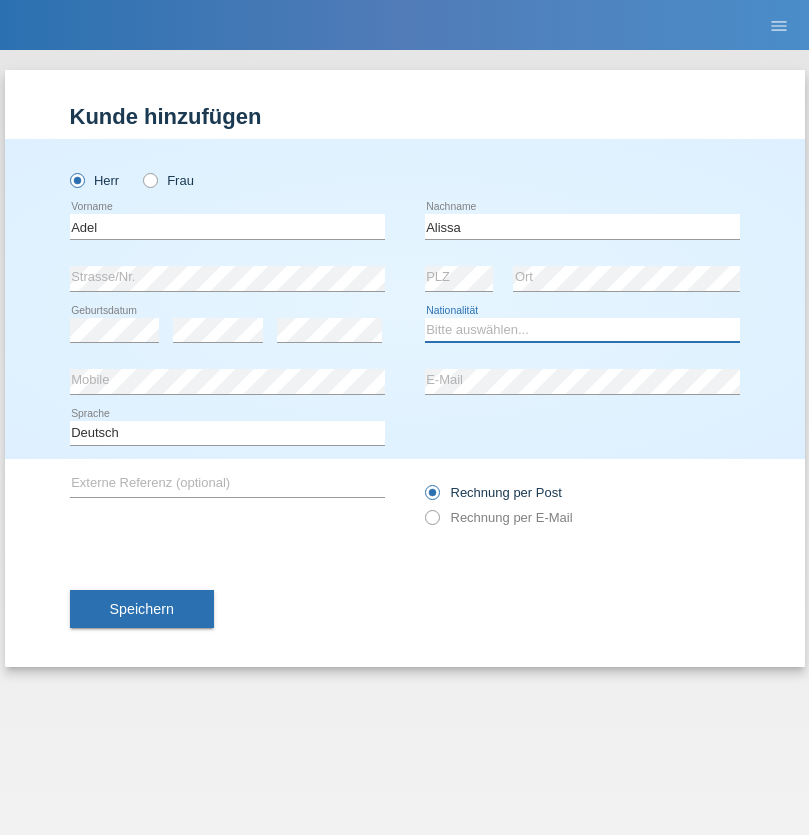 select on "SY" 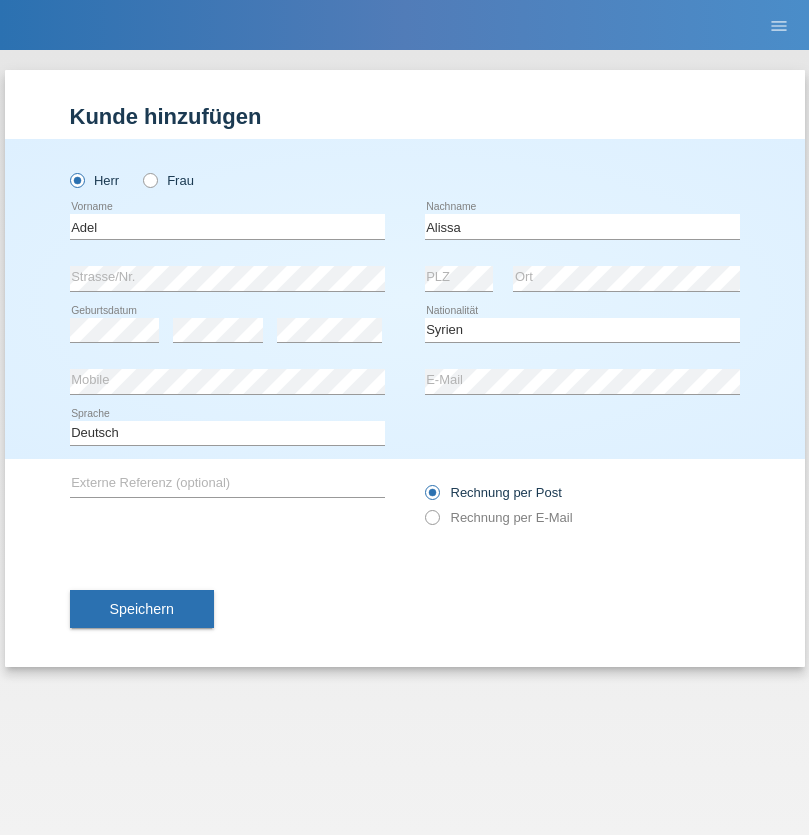 select on "C" 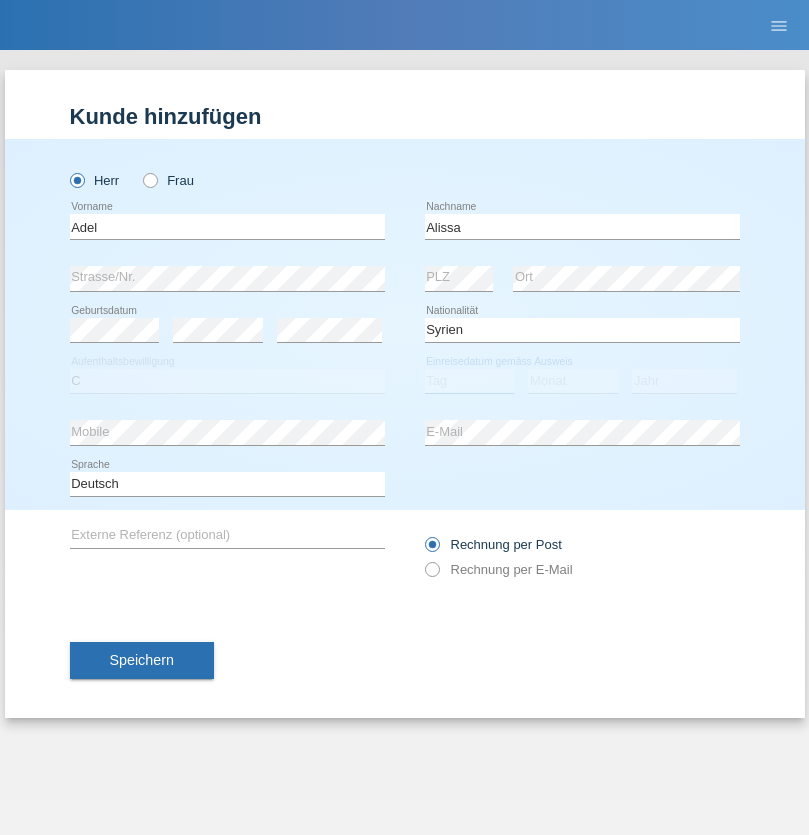 select on "20" 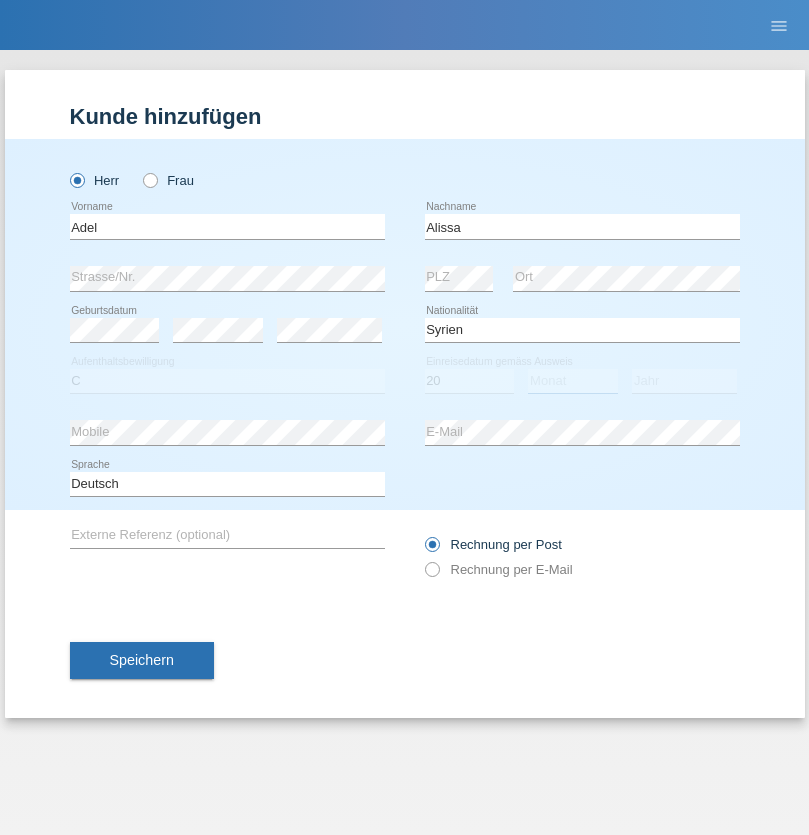 select on "09" 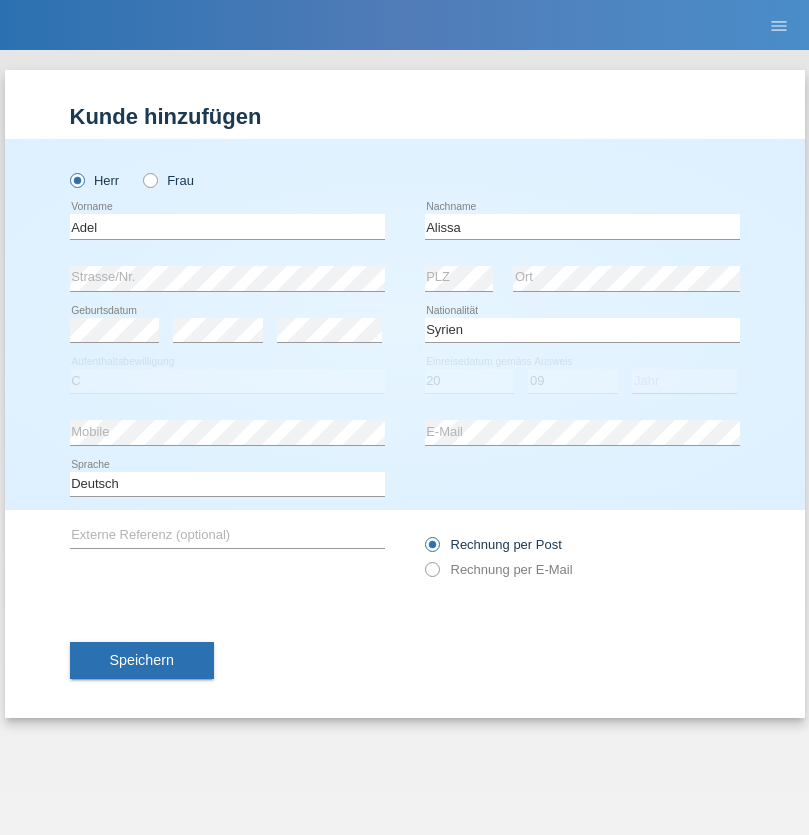 select on "2018" 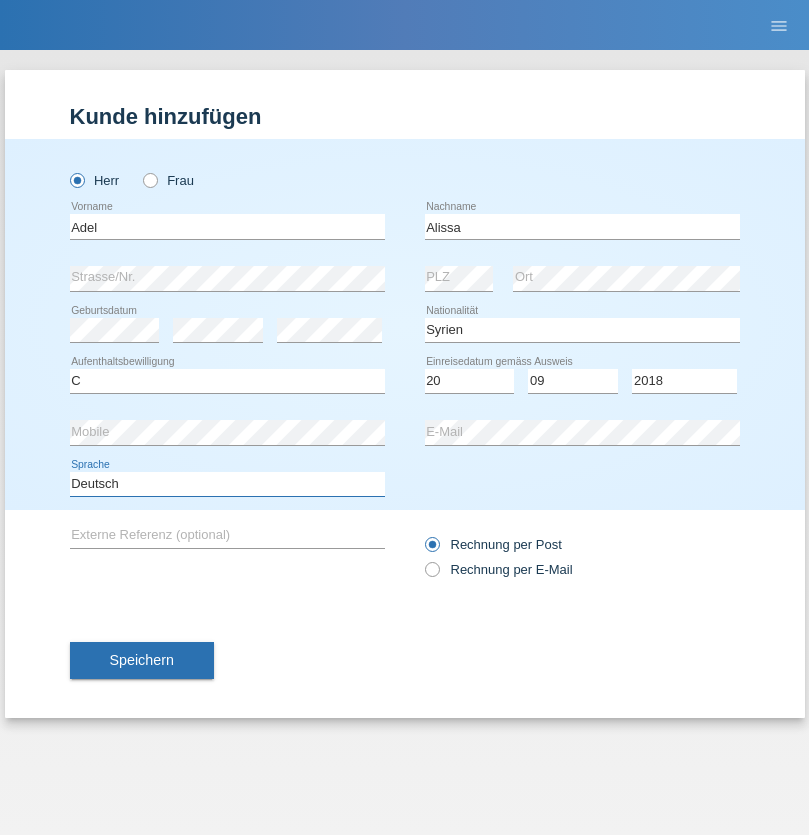 select on "en" 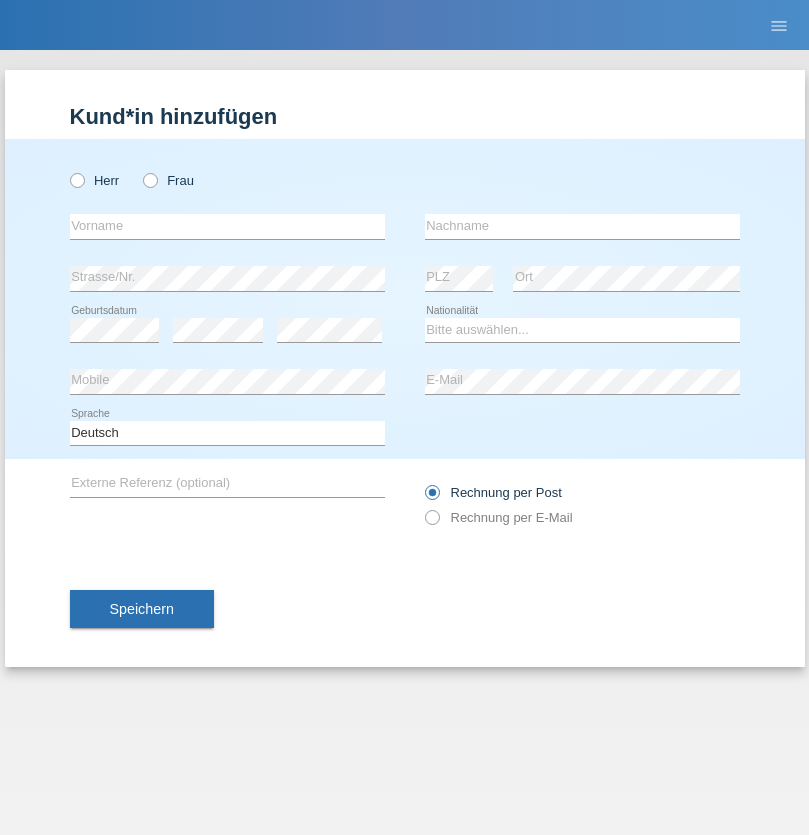 scroll, scrollTop: 0, scrollLeft: 0, axis: both 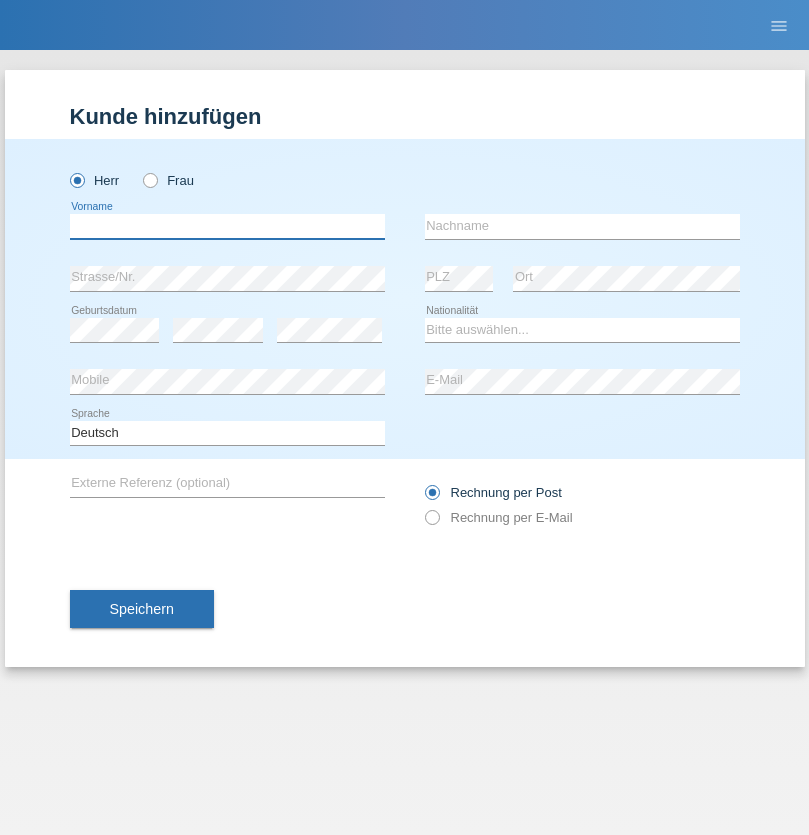 click at bounding box center (227, 226) 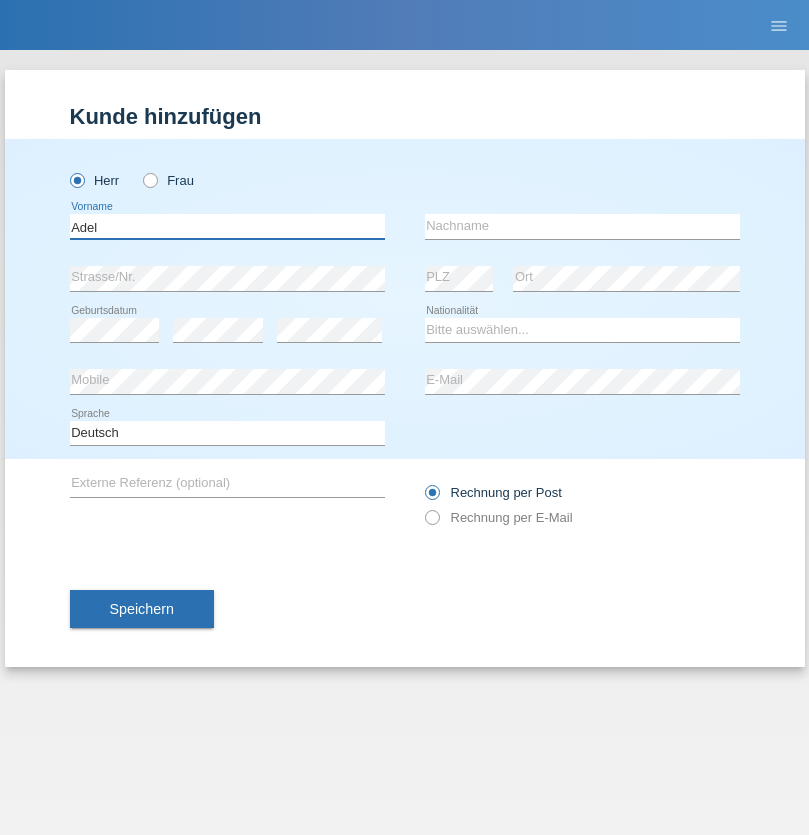 type on "Adel" 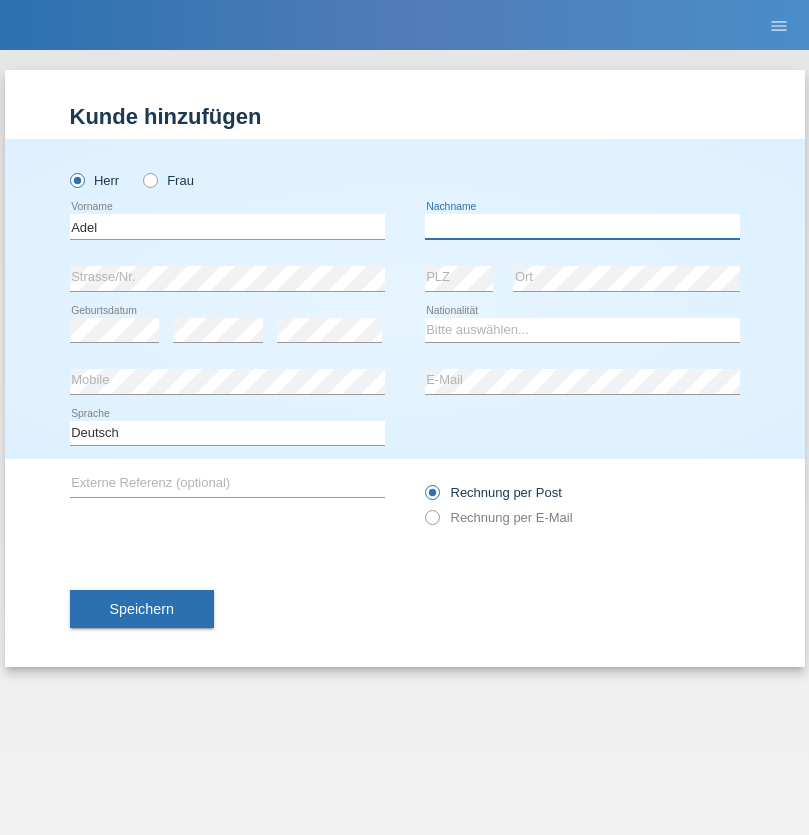 click at bounding box center (582, 226) 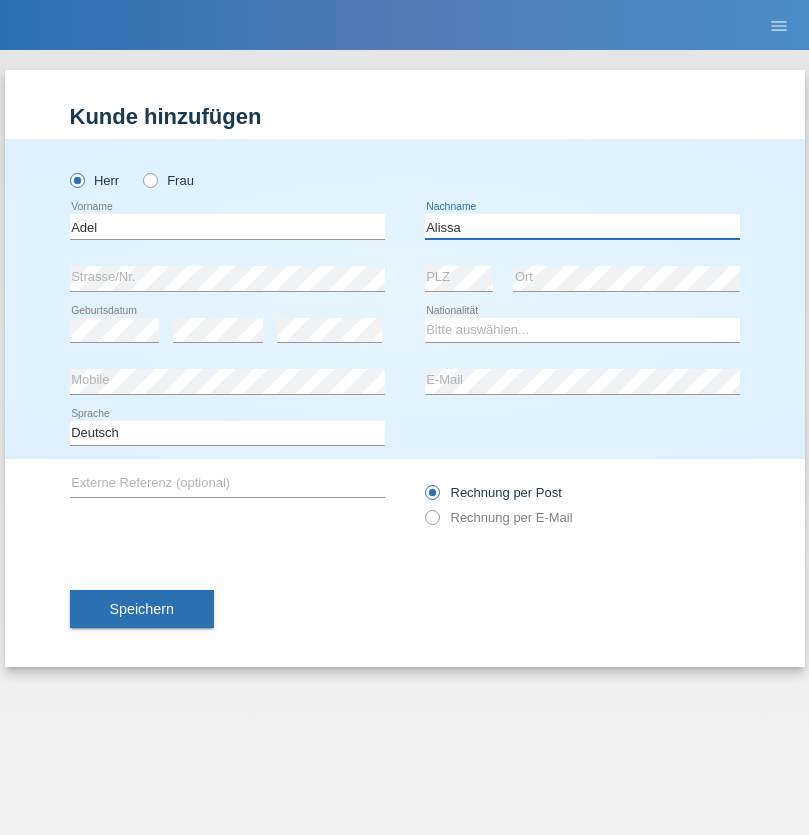 type on "Alissa" 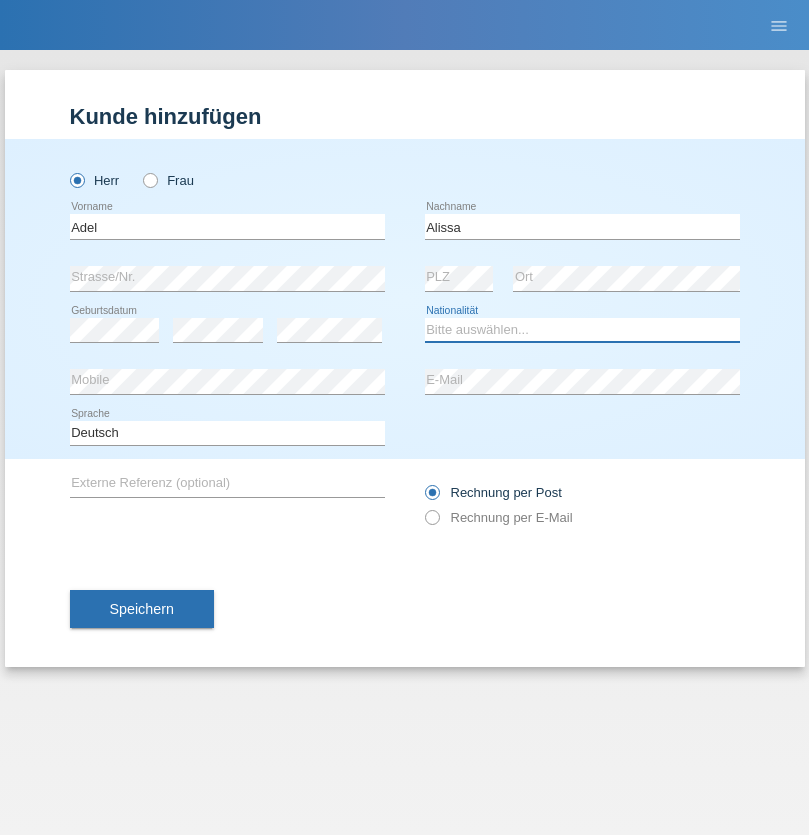 select on "SY" 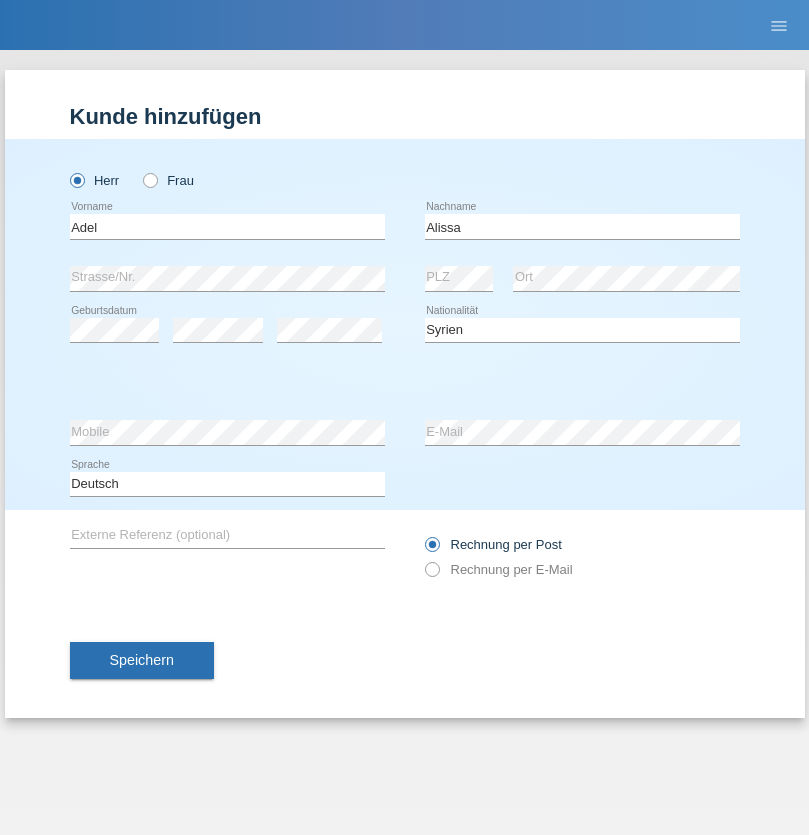 select on "C" 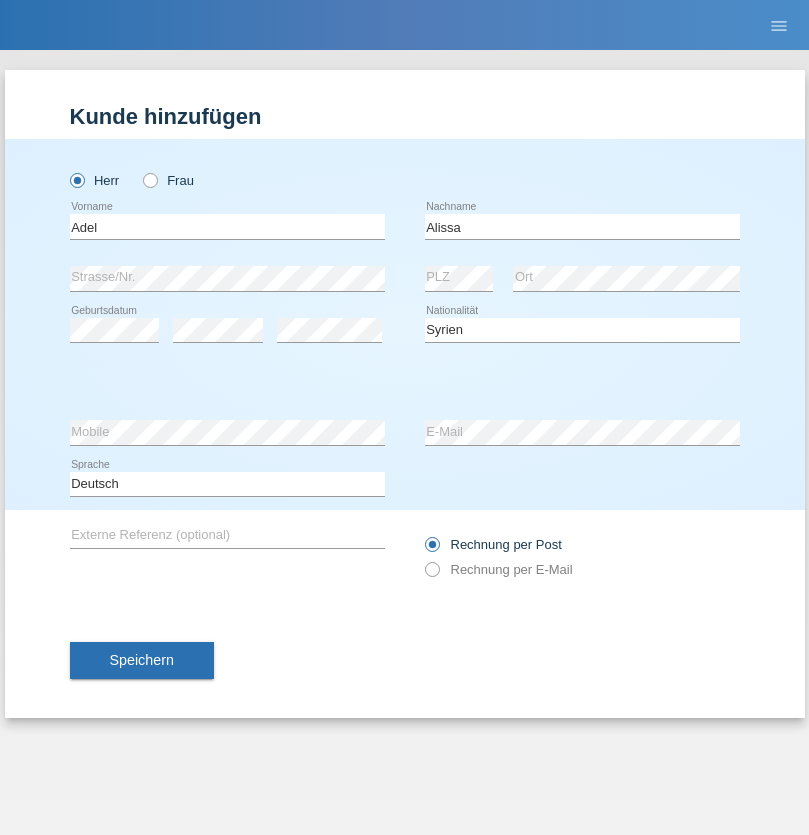 select on "20" 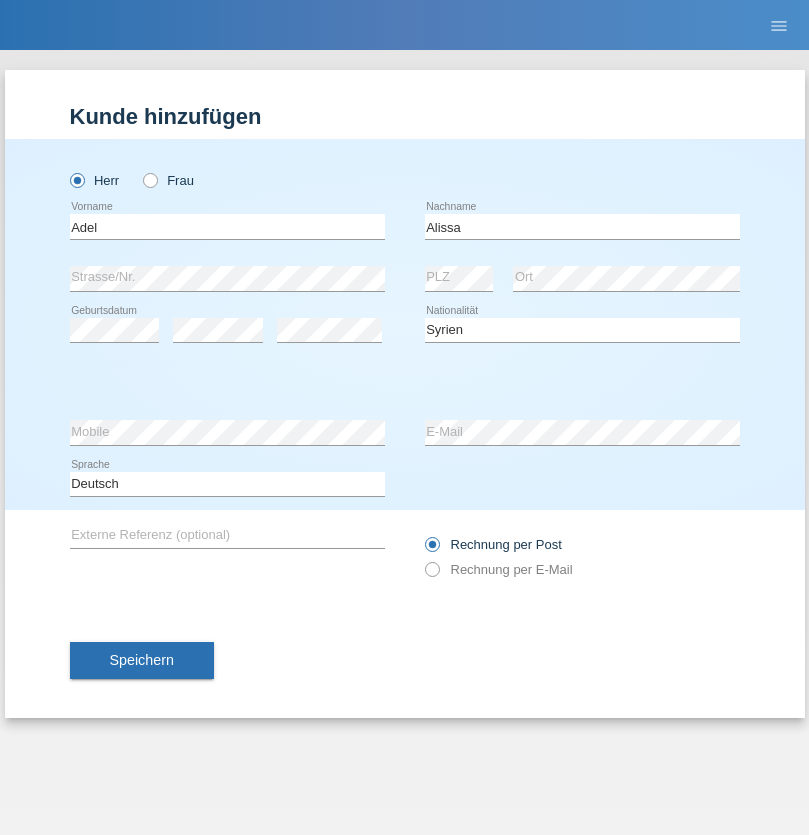 select on "09" 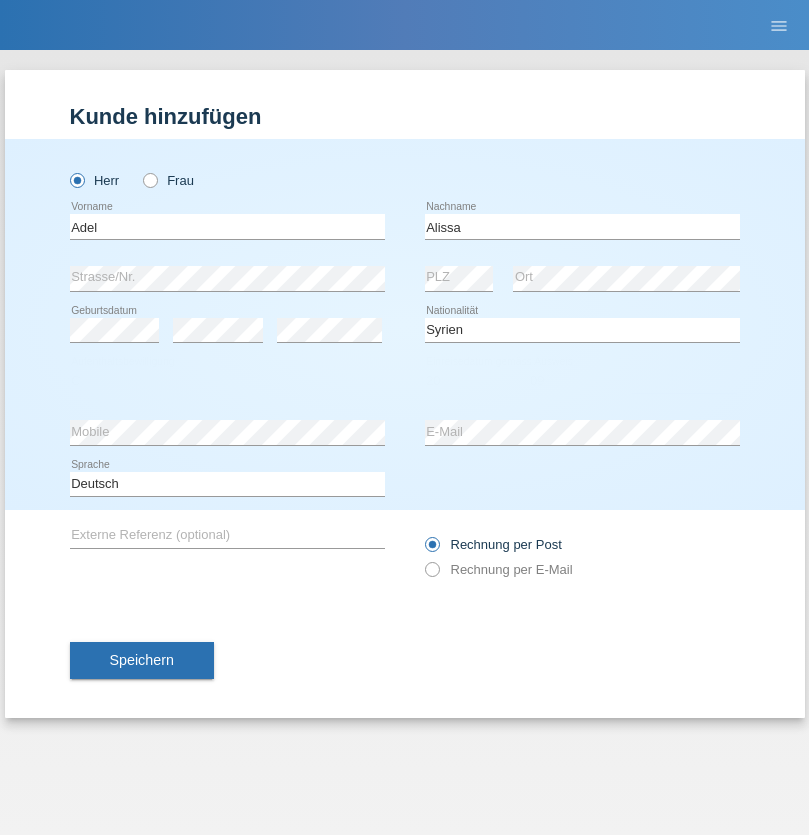 select on "2018" 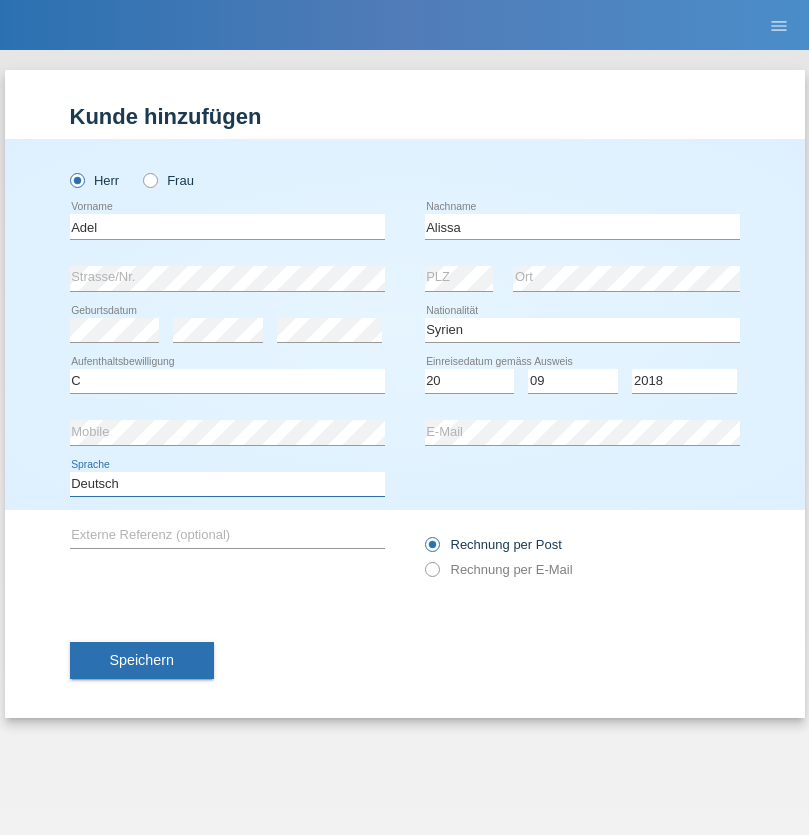 select on "en" 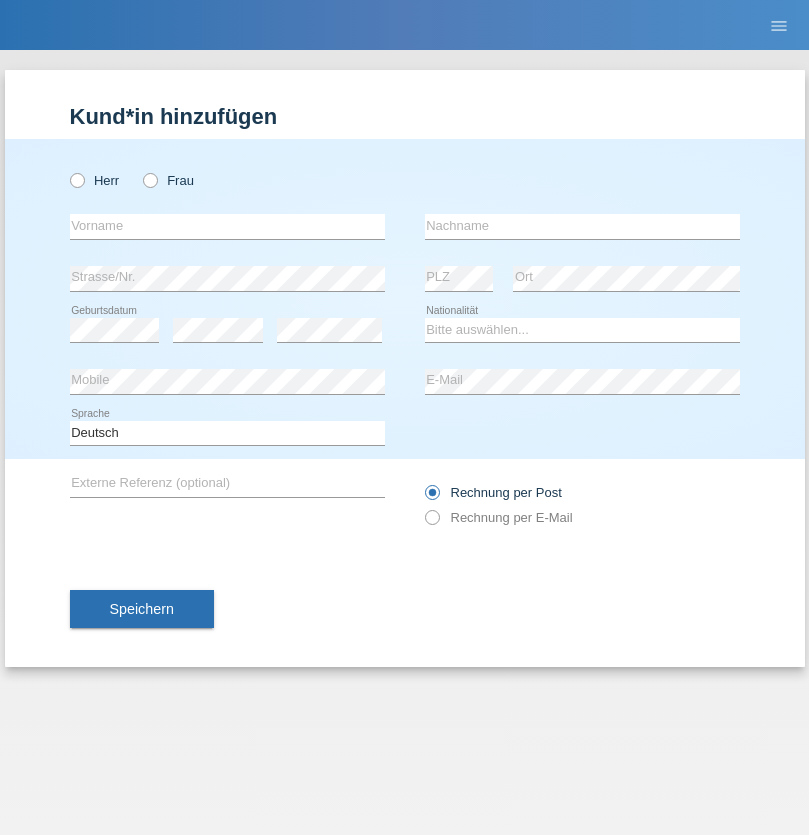 scroll, scrollTop: 0, scrollLeft: 0, axis: both 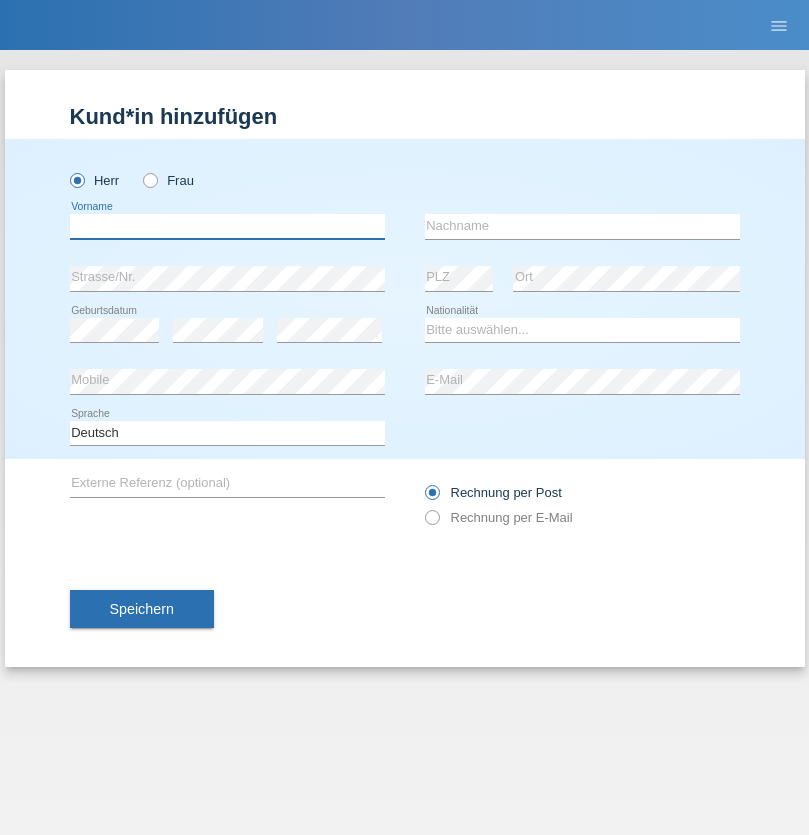 click at bounding box center [227, 226] 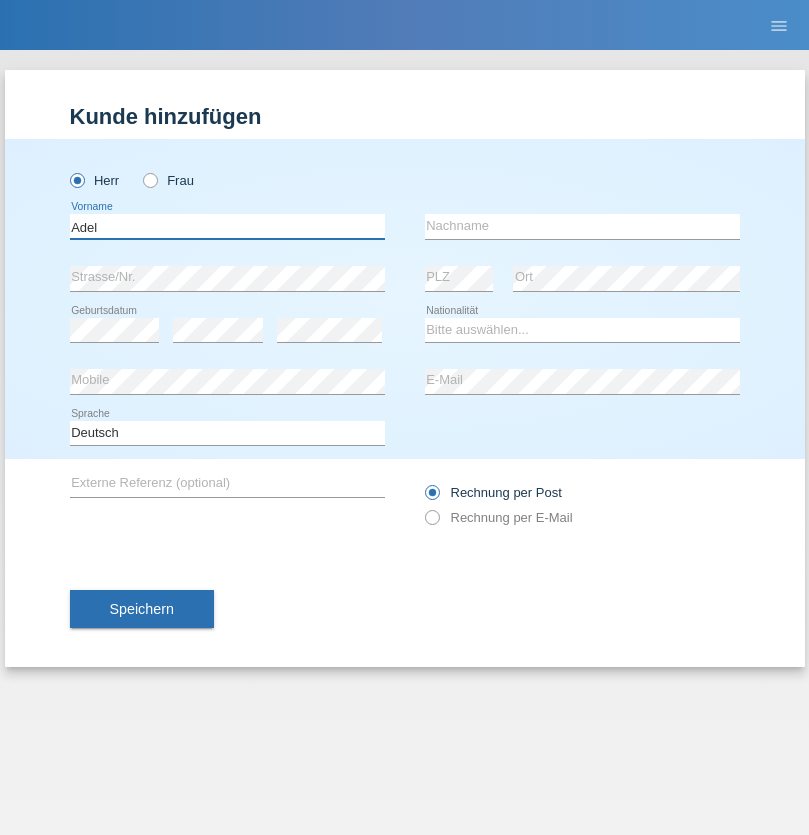 type on "Adel" 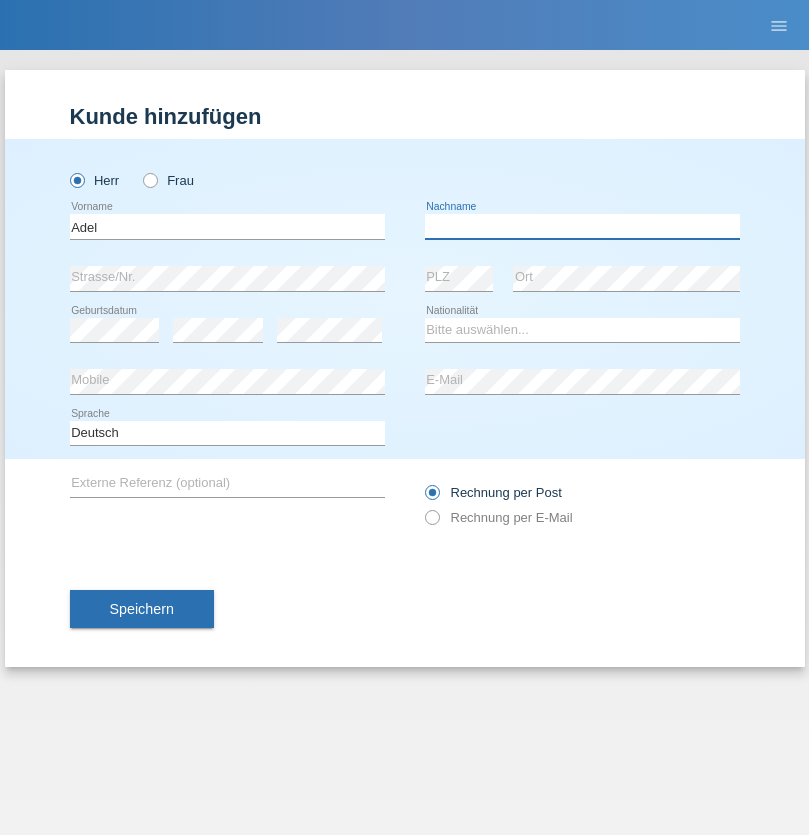 click at bounding box center [582, 226] 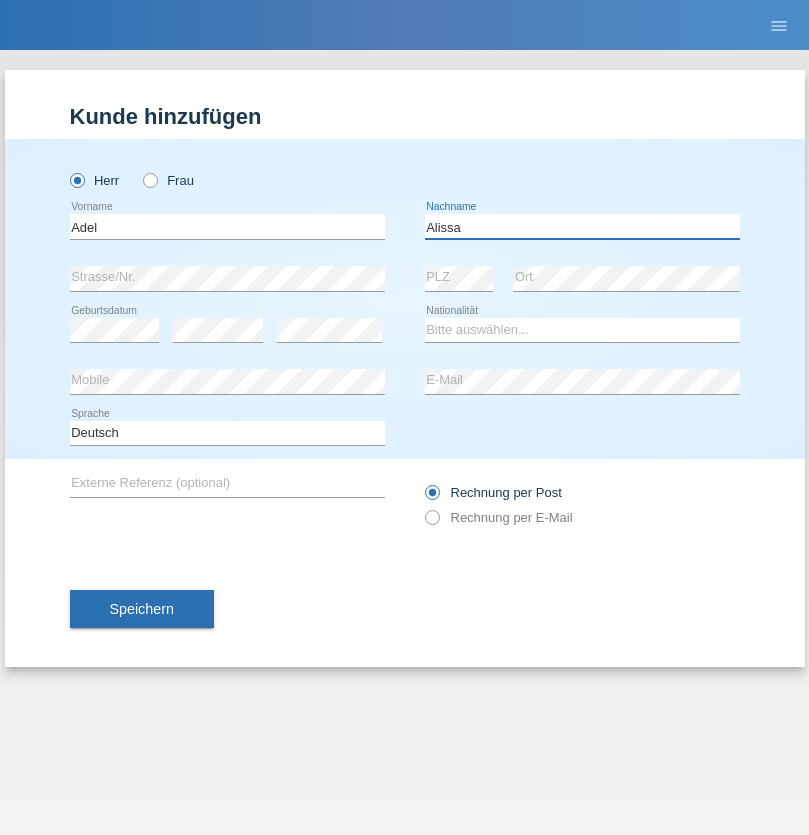 type on "Alissa" 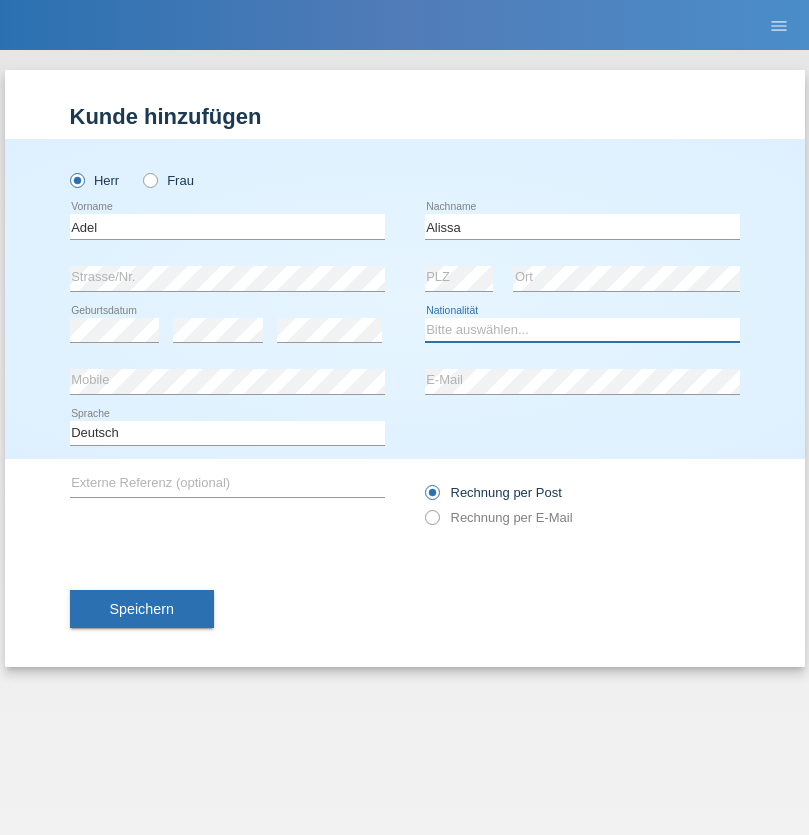 select on "SY" 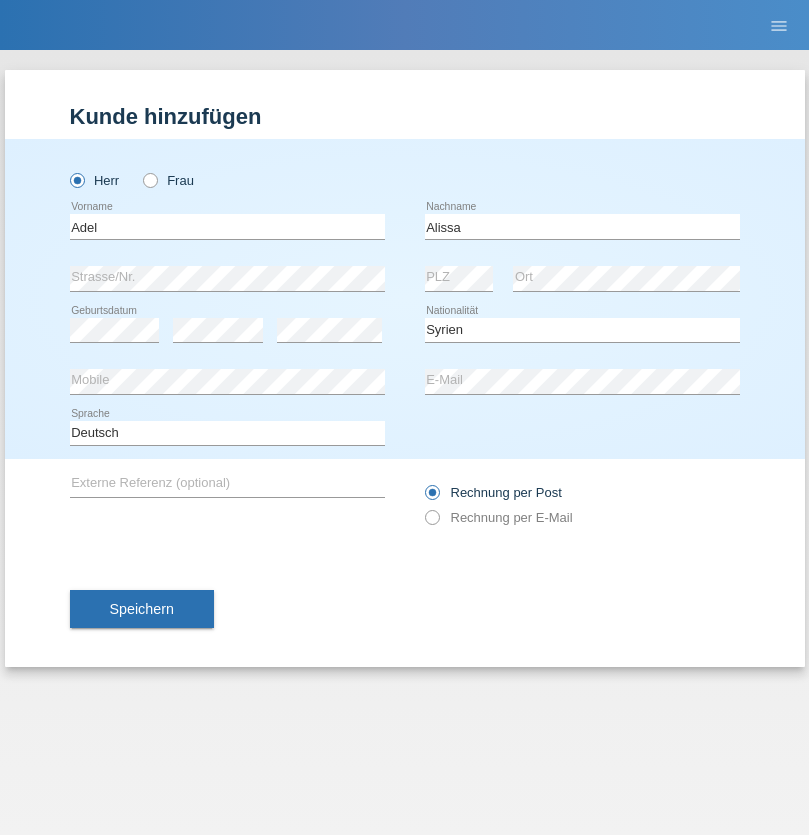 select on "C" 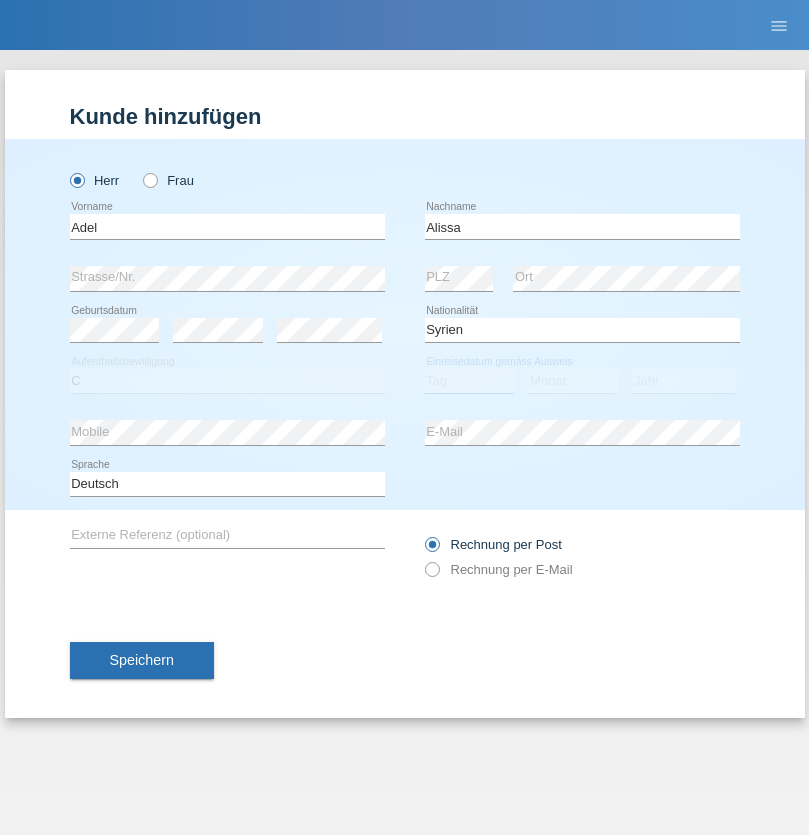 select on "20" 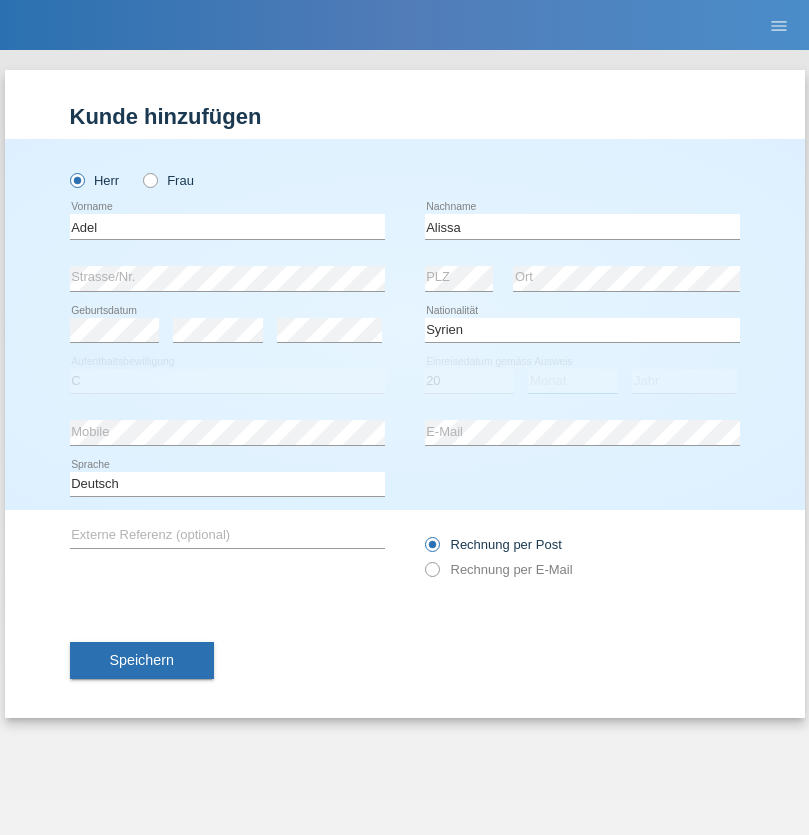 select on "09" 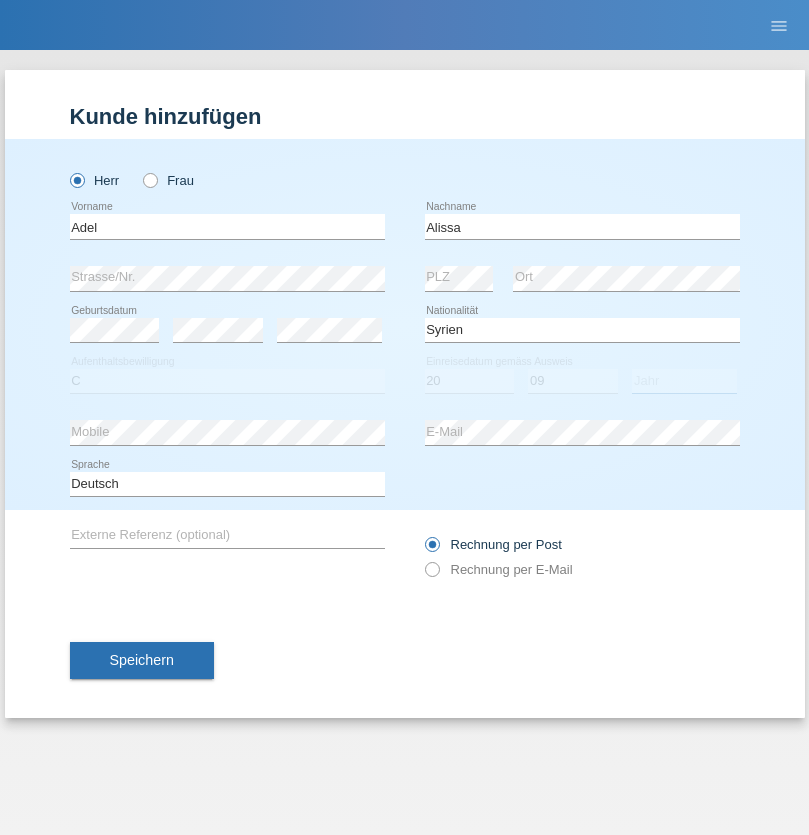 select on "2018" 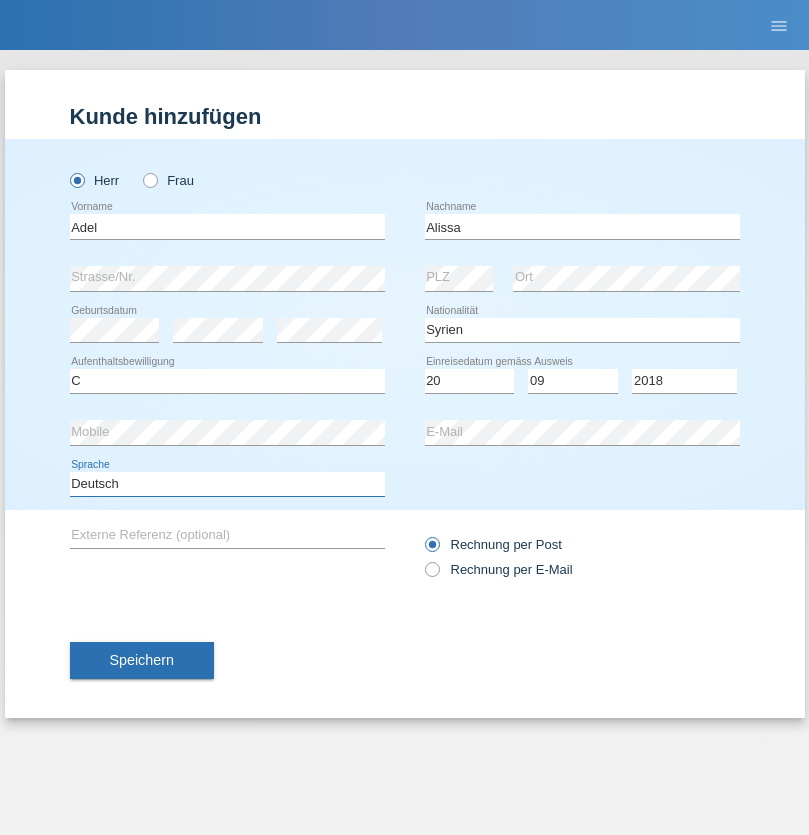 select on "en" 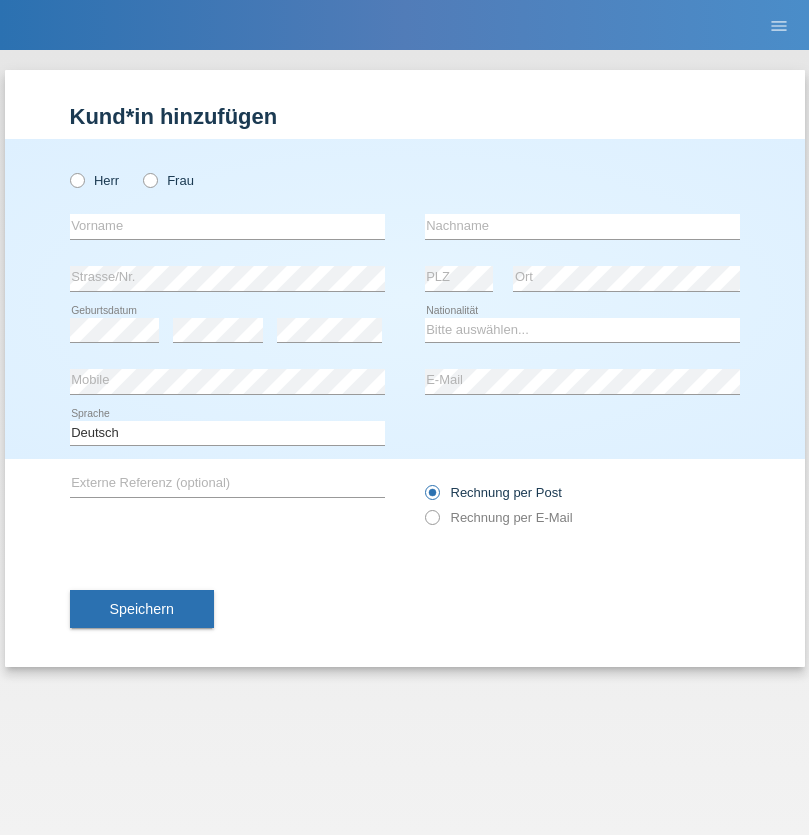scroll, scrollTop: 0, scrollLeft: 0, axis: both 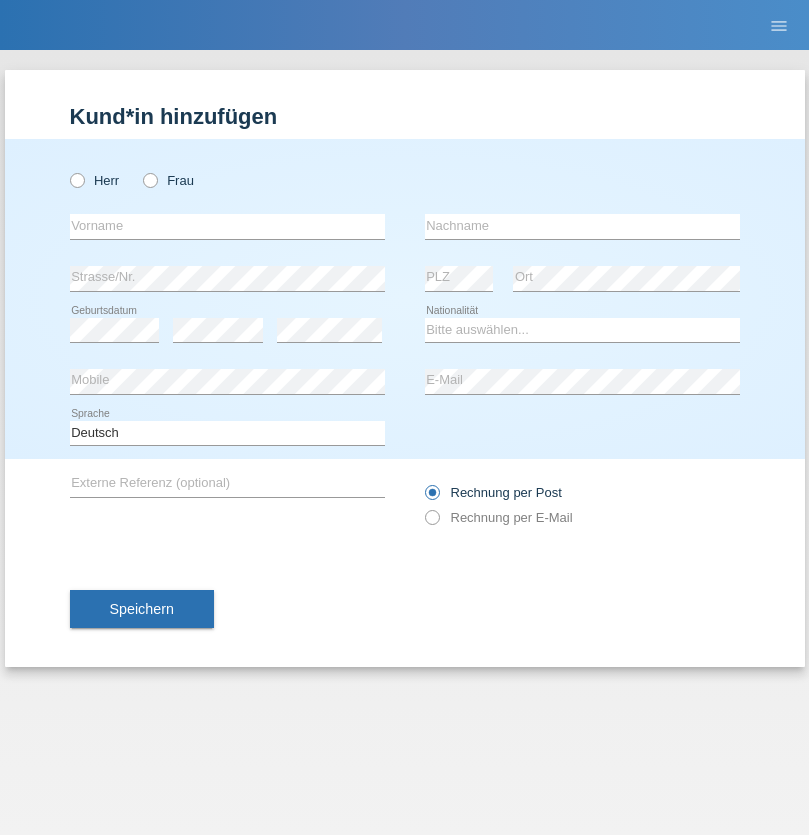 radio on "true" 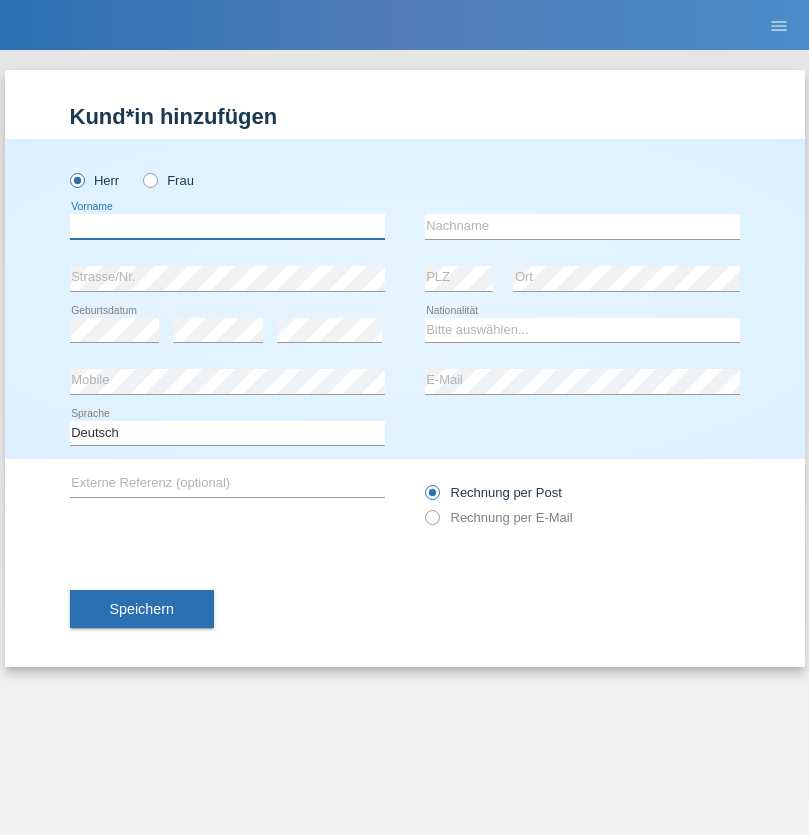 click at bounding box center (227, 226) 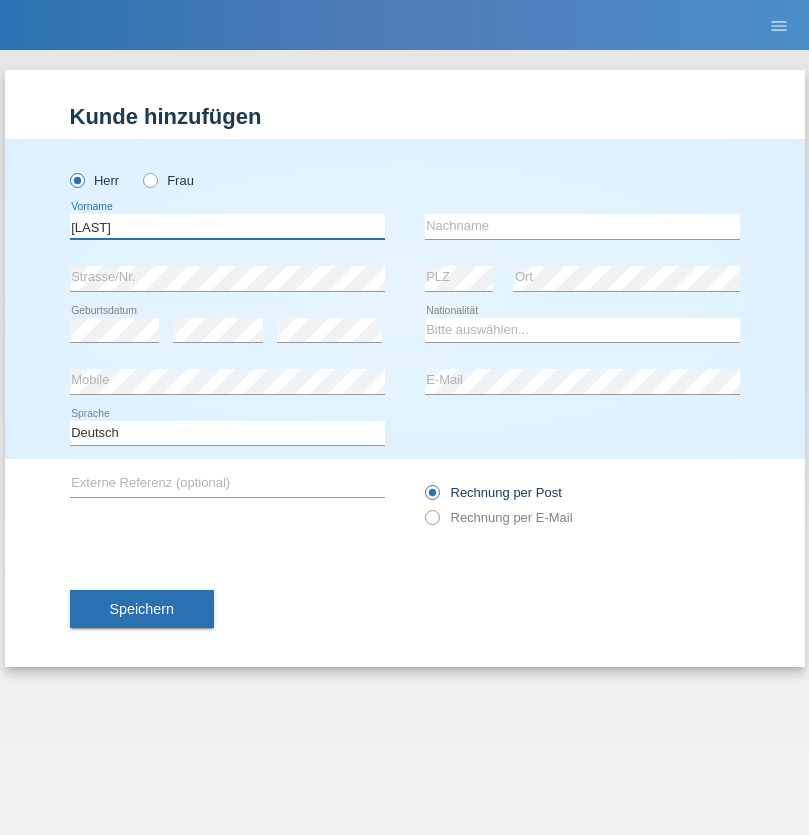 type on "Serdar" 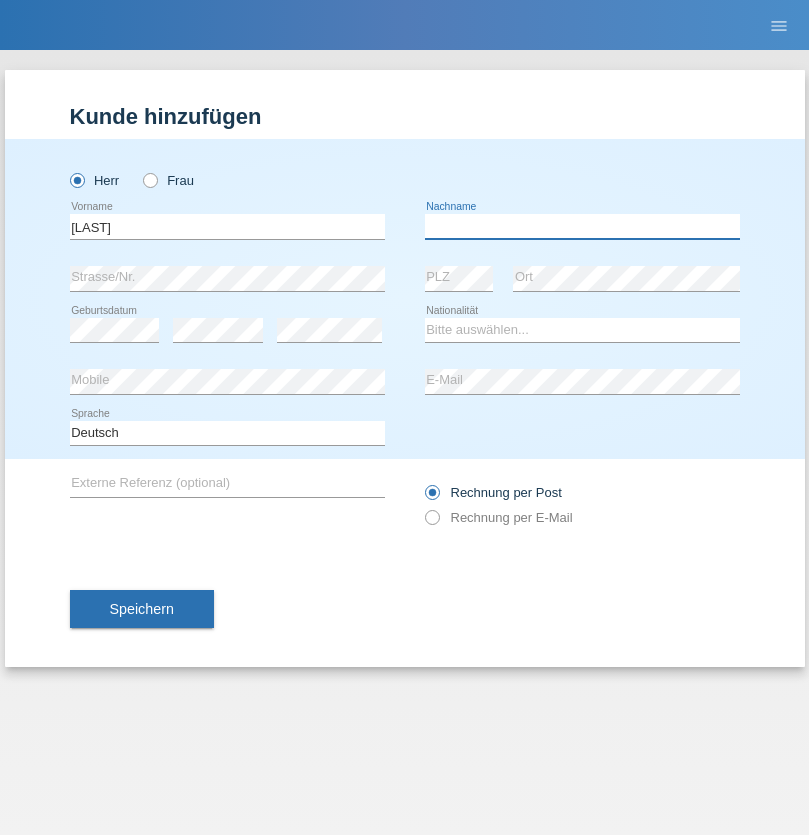 click at bounding box center [582, 226] 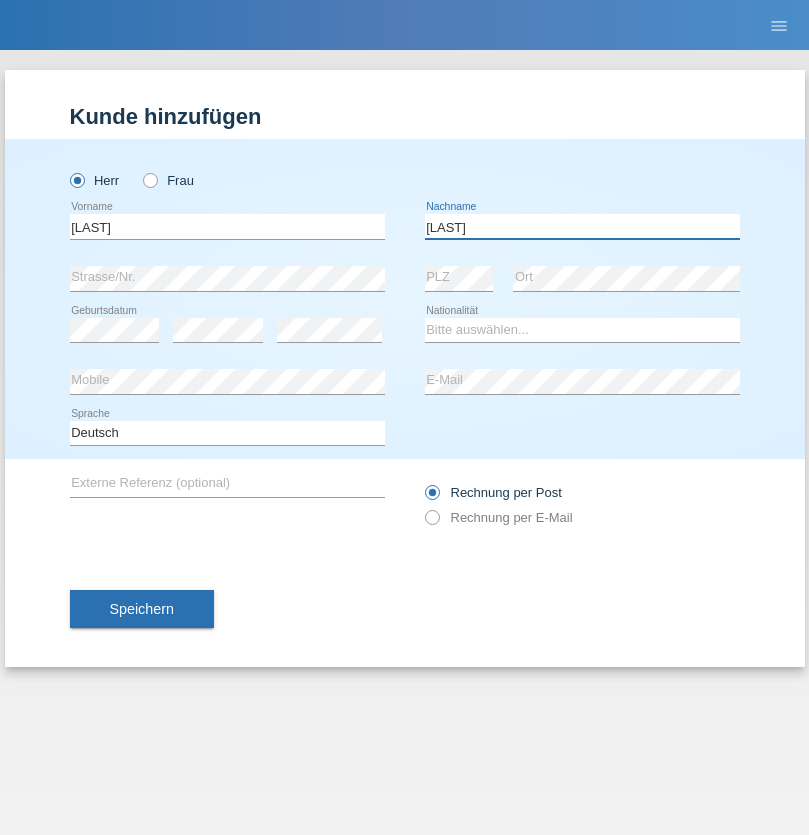 type on "Bilican" 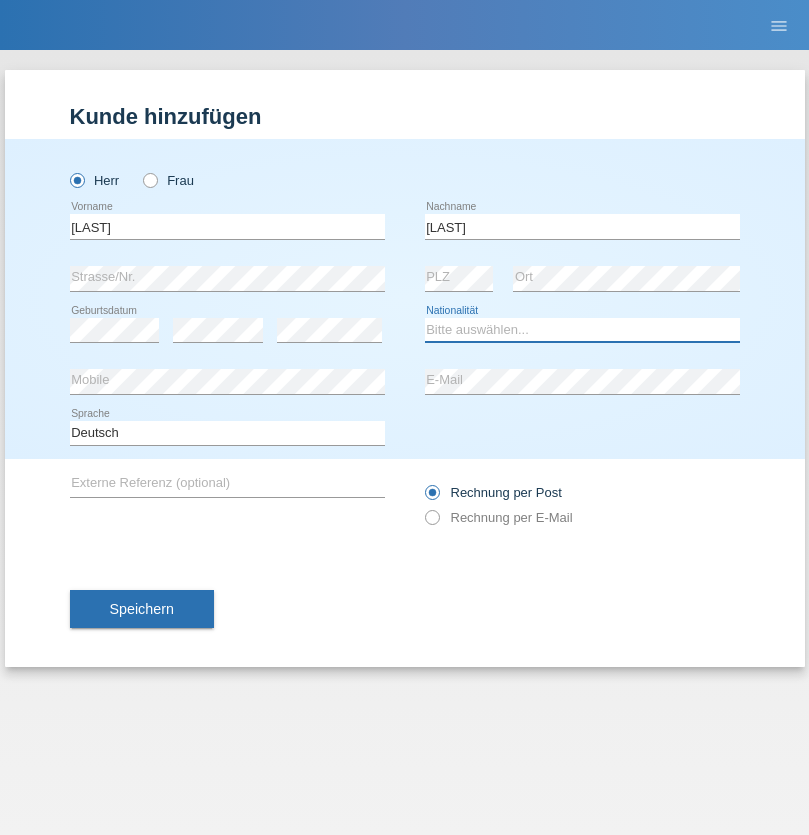 select on "DE" 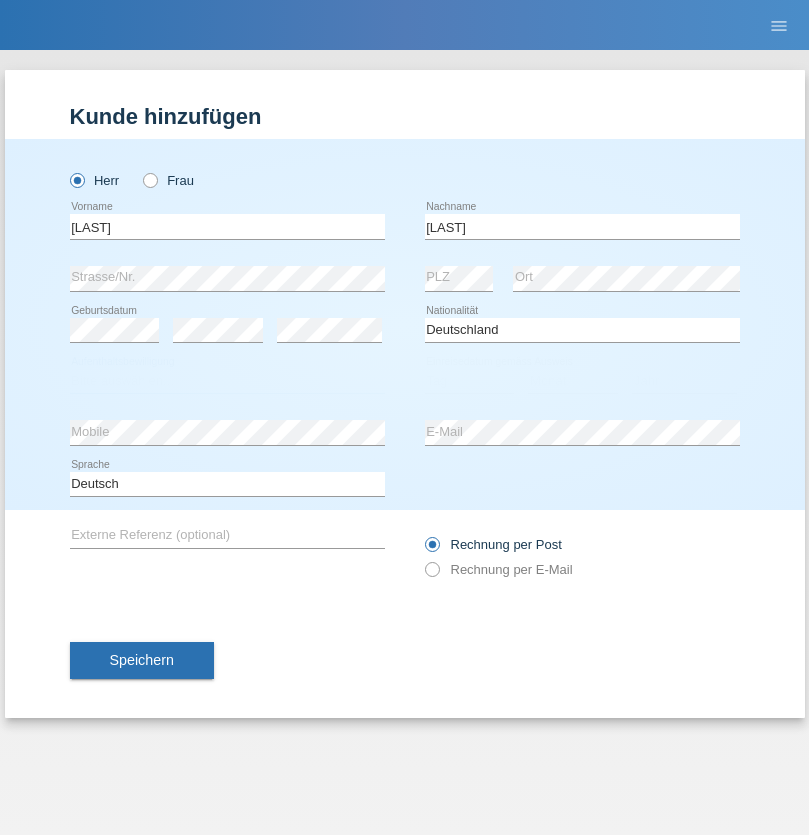 select on "C" 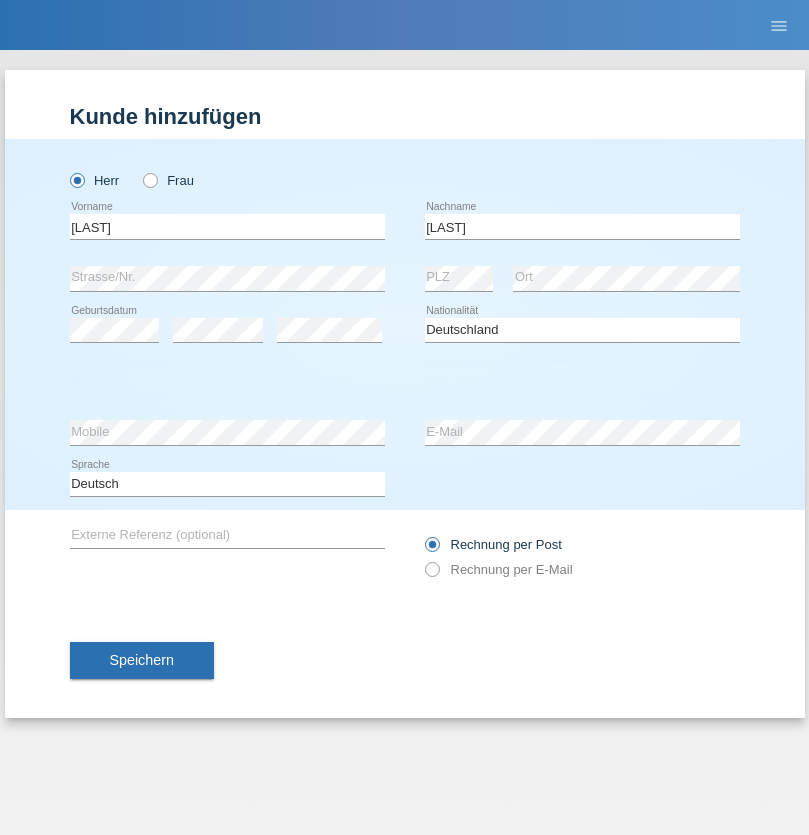 select on "07" 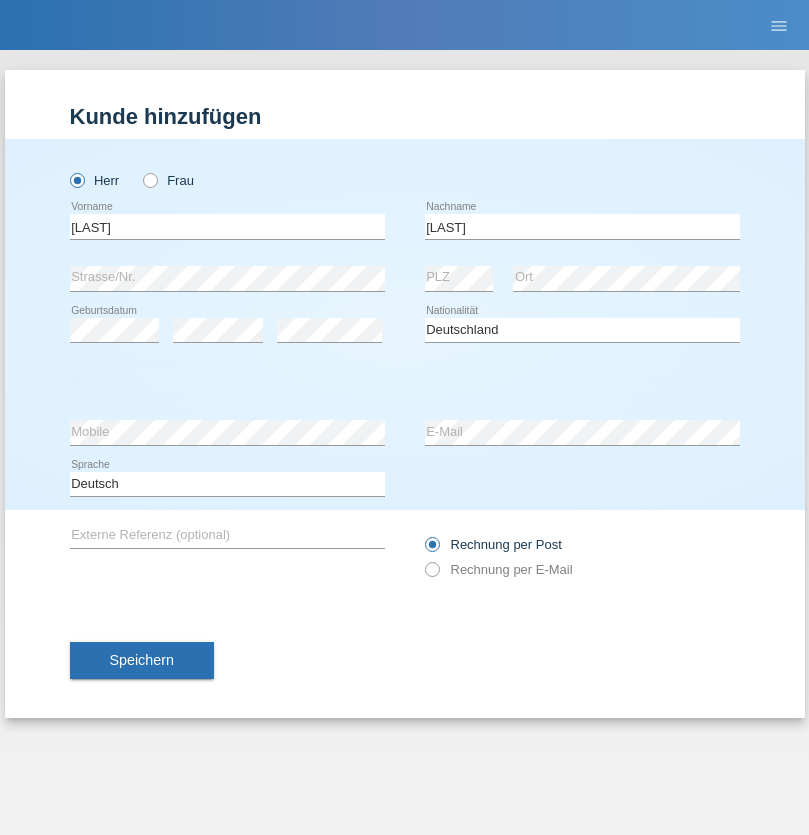 select on "04" 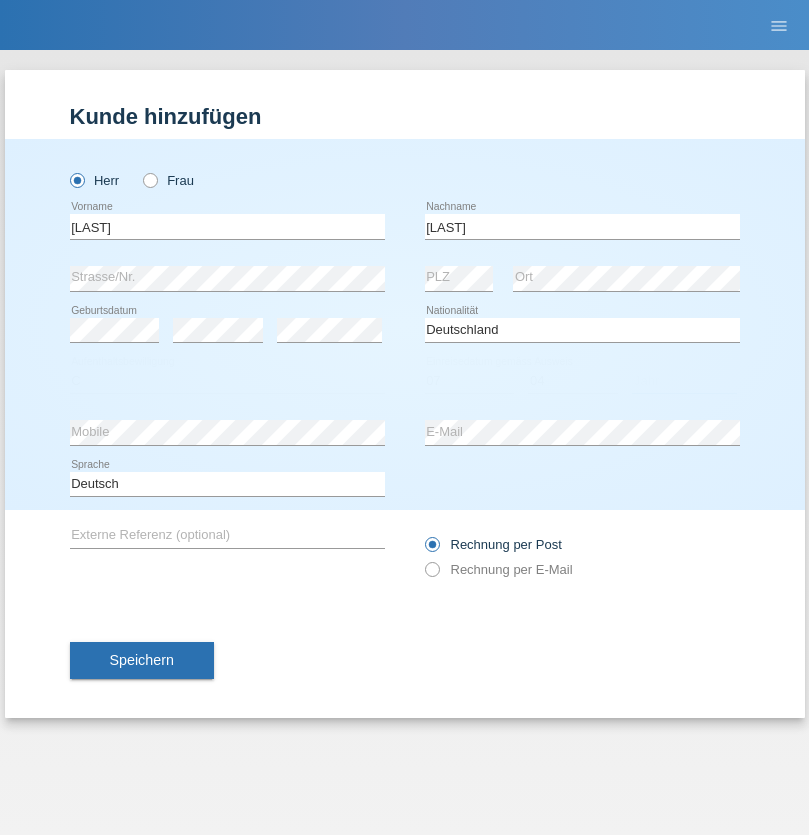 select on "2021" 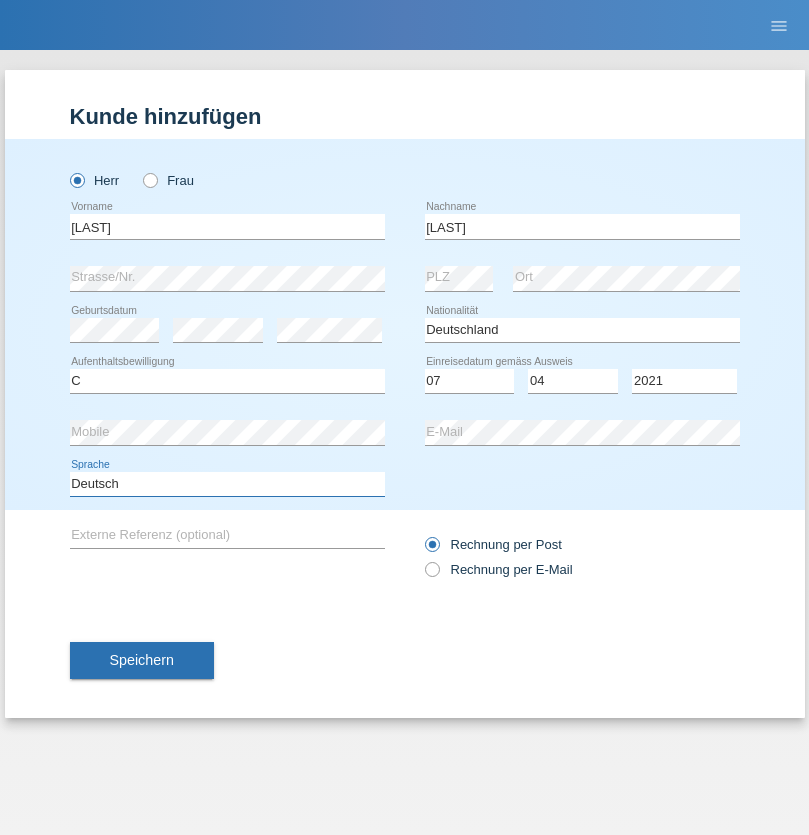 select on "en" 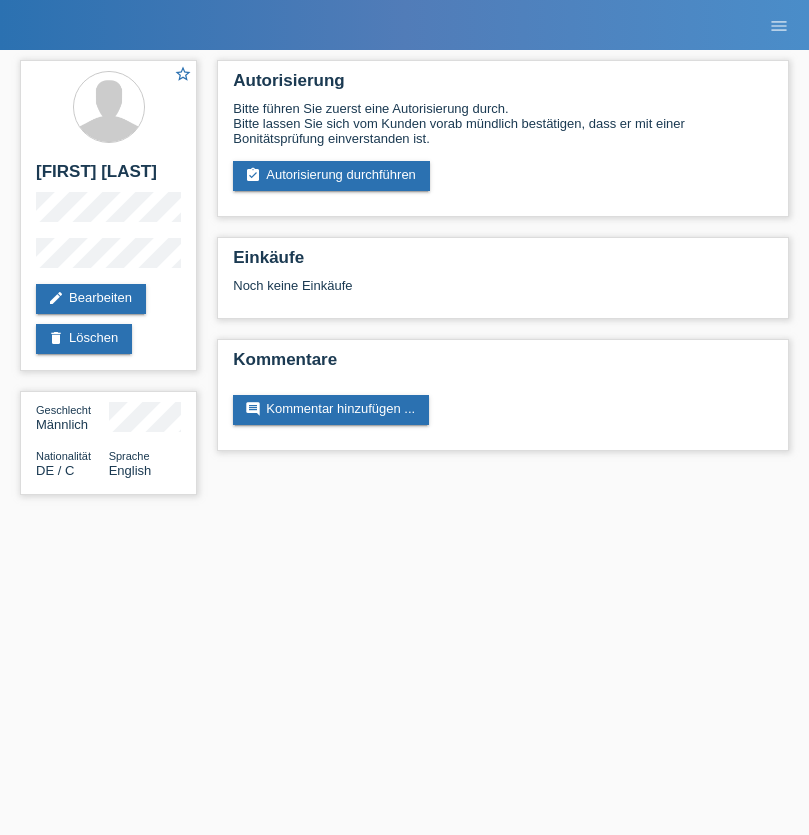 scroll, scrollTop: 0, scrollLeft: 0, axis: both 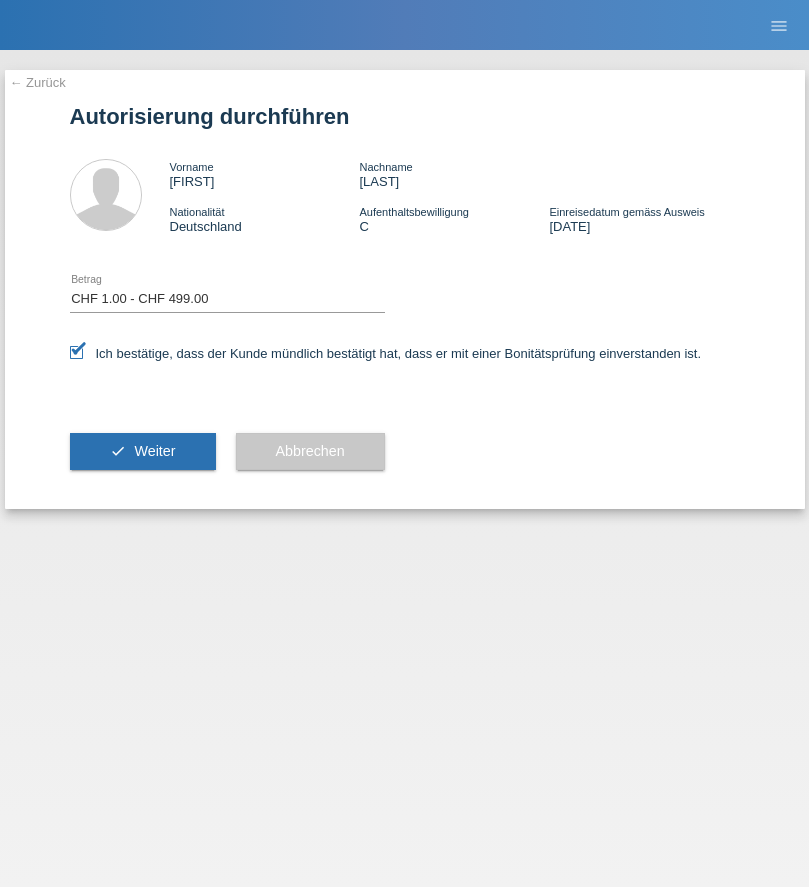 select on "1" 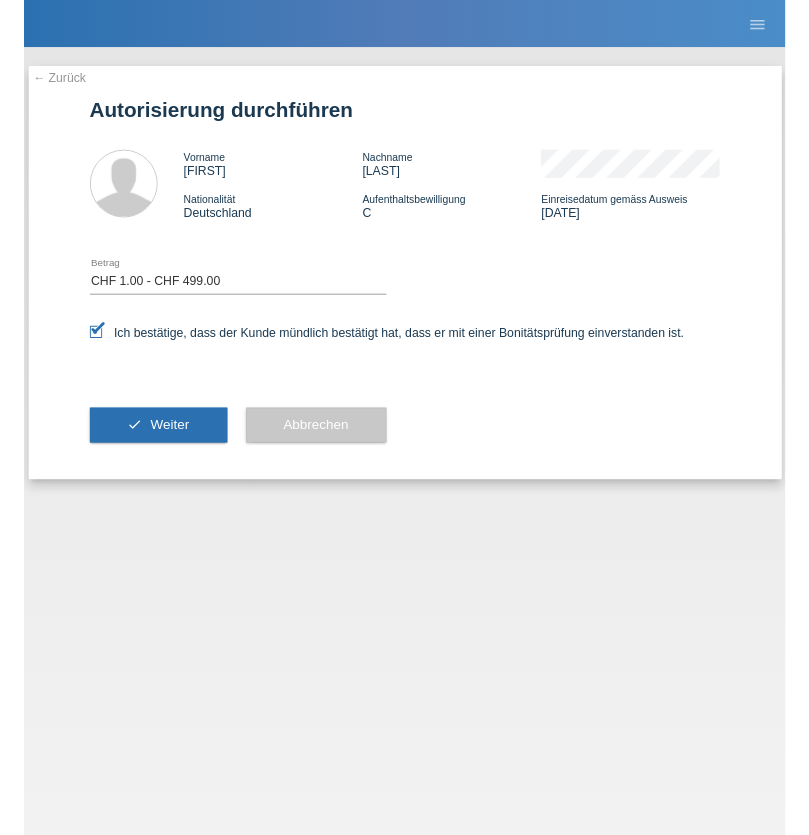 scroll, scrollTop: 0, scrollLeft: 0, axis: both 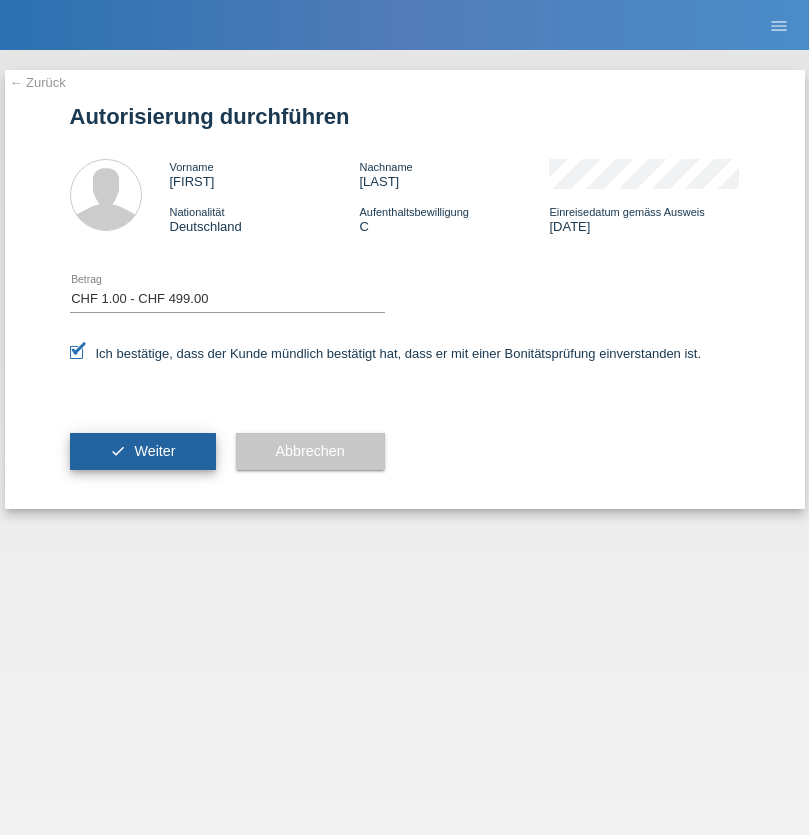 click on "Weiter" at bounding box center [154, 451] 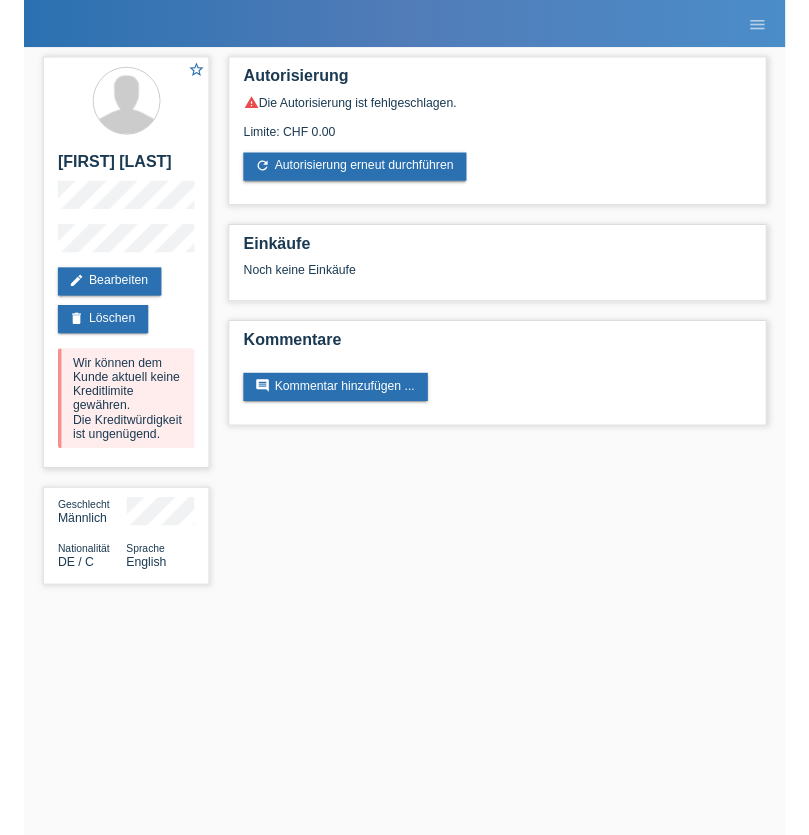 scroll, scrollTop: 0, scrollLeft: 0, axis: both 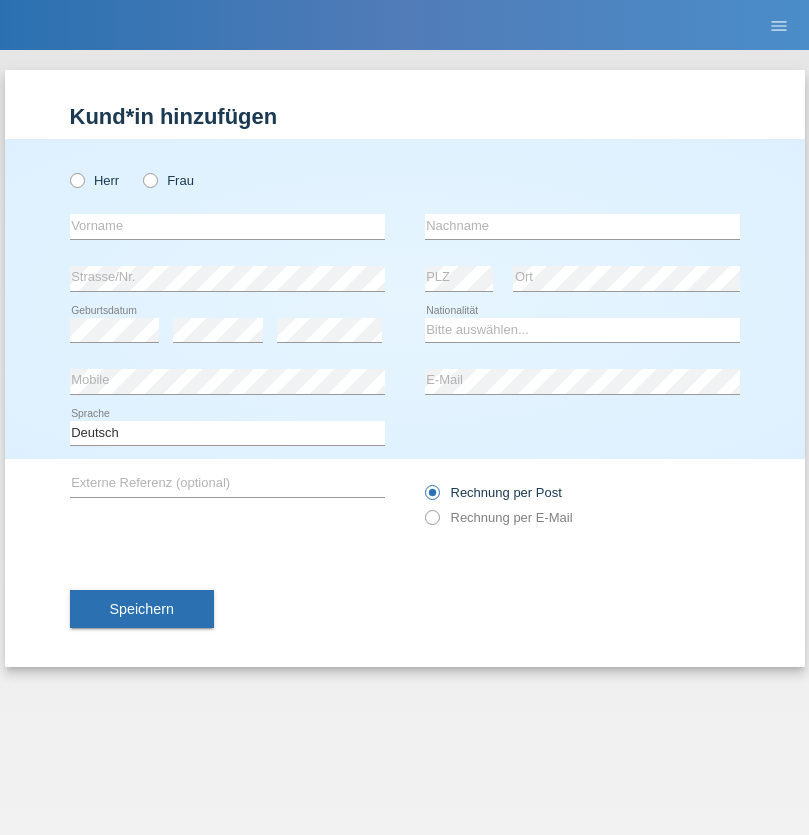 radio on "true" 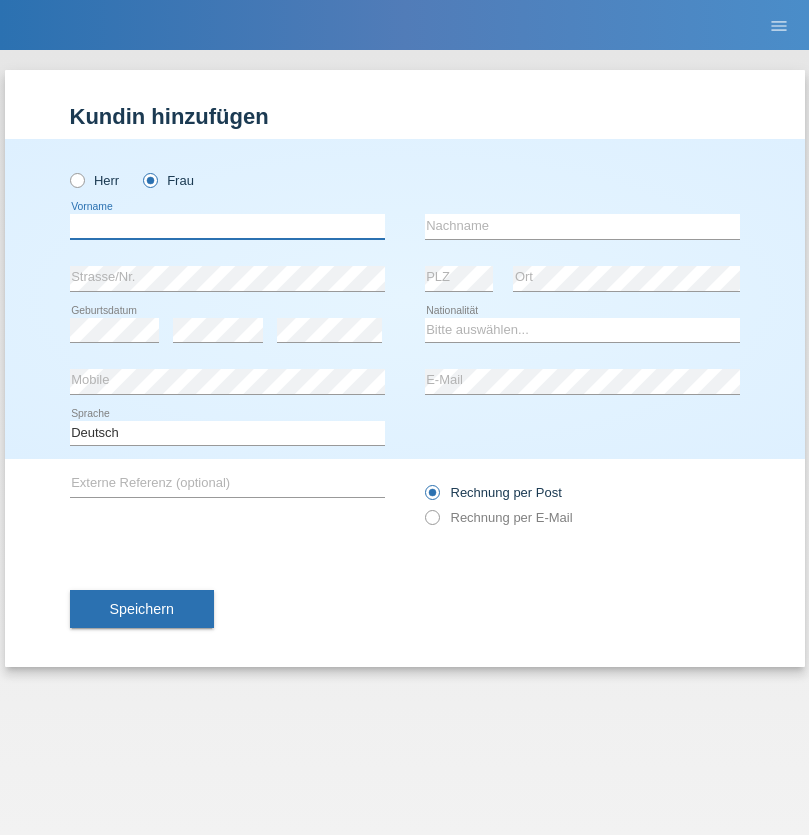 click at bounding box center (227, 226) 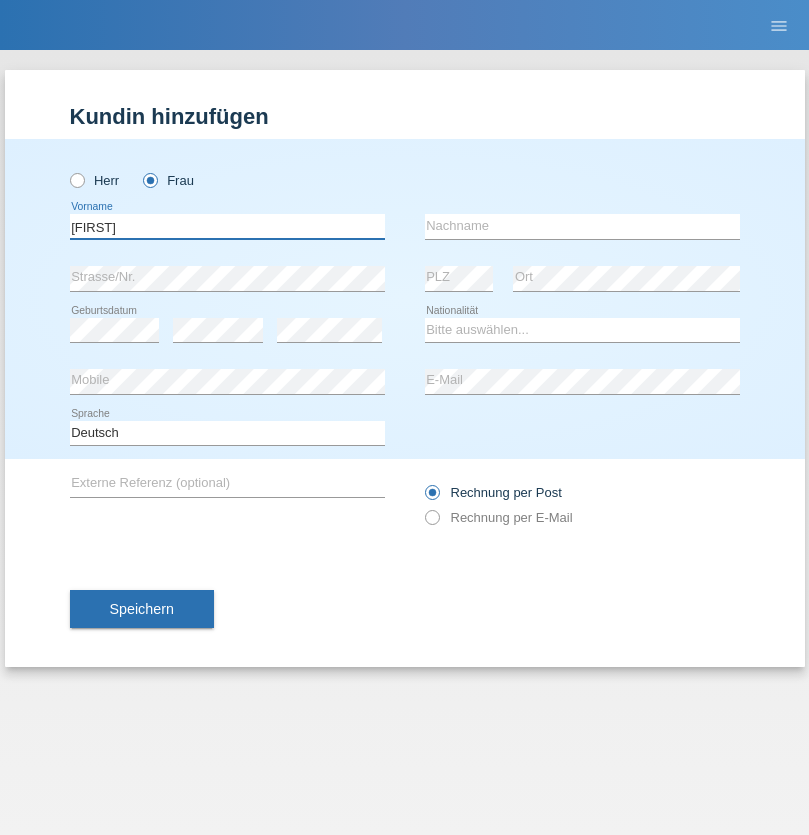 type on "[FIRST]" 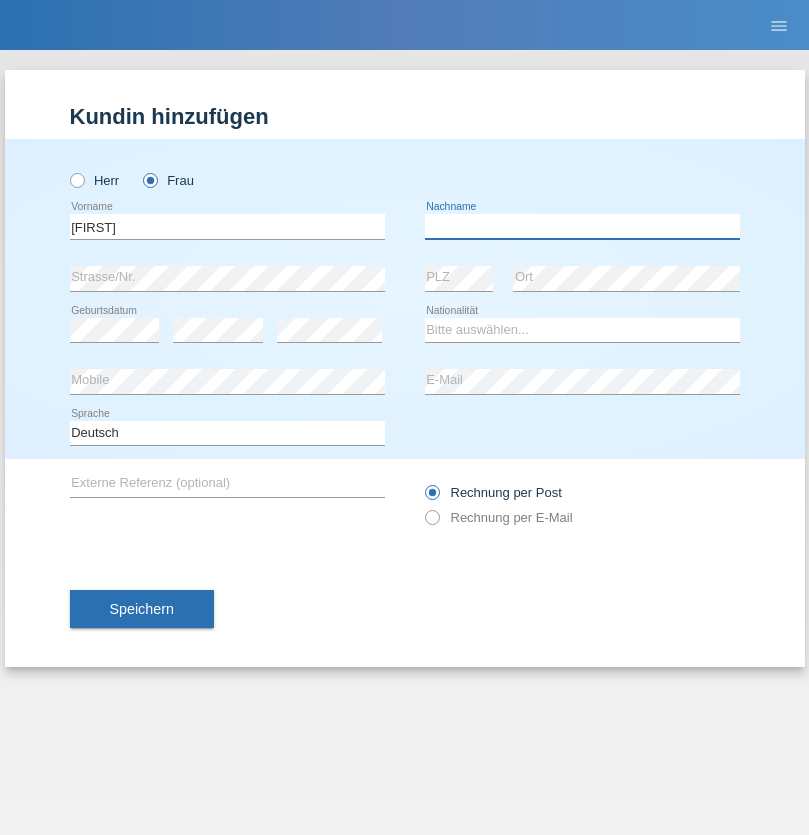 click at bounding box center (582, 226) 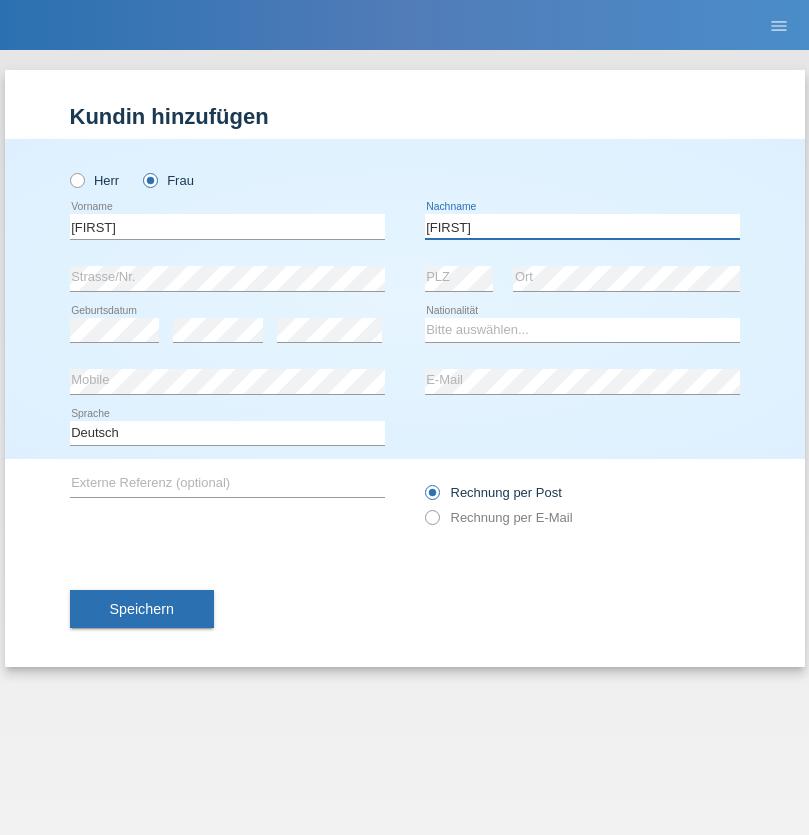 type on "[FIRST]" 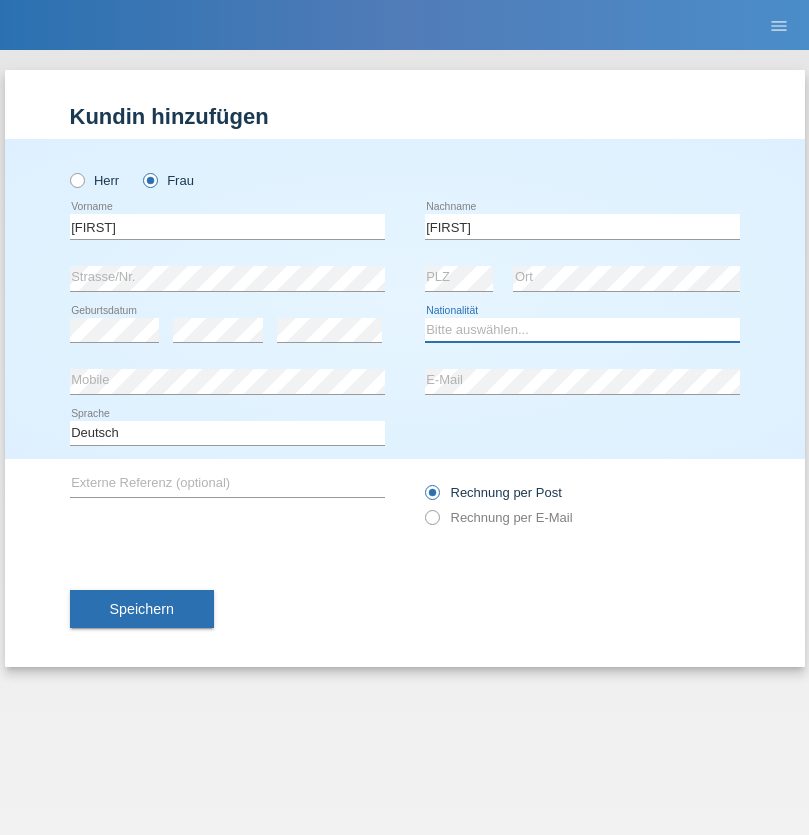 select on "CH" 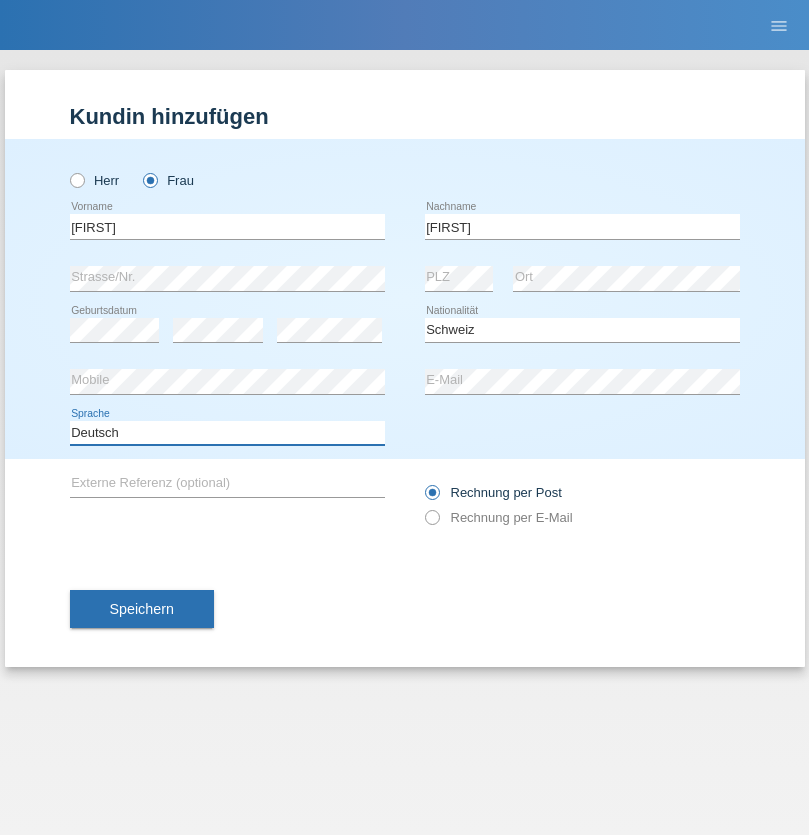 select on "en" 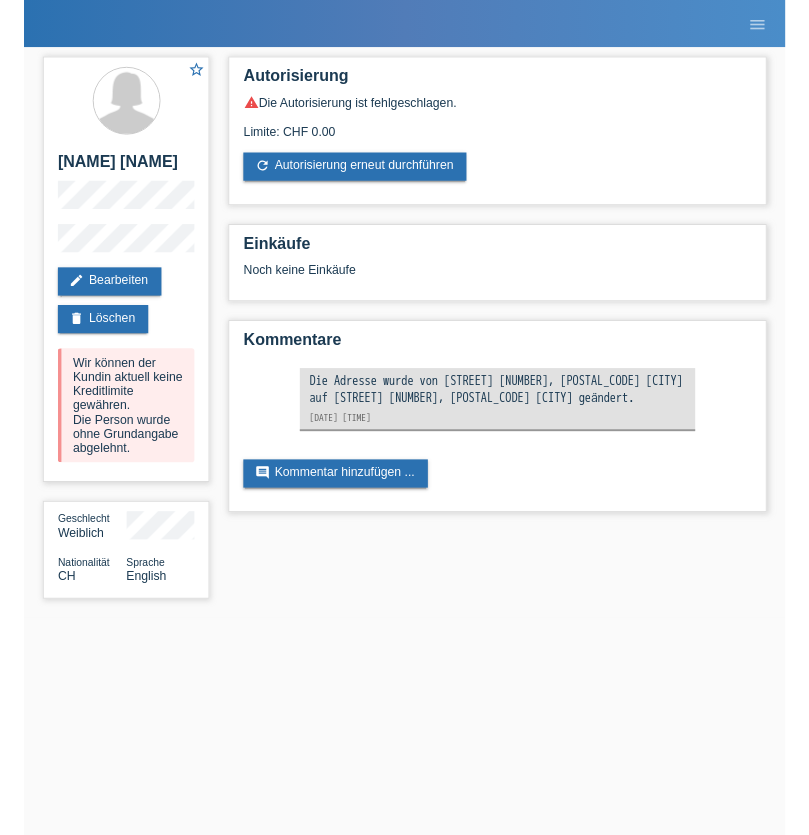scroll, scrollTop: 0, scrollLeft: 0, axis: both 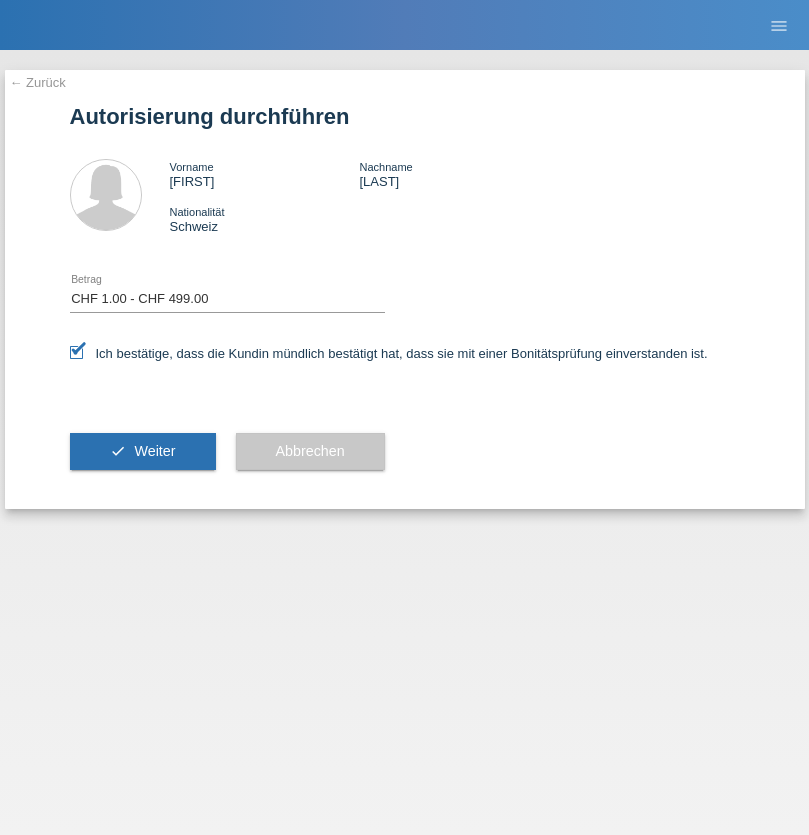 select on "1" 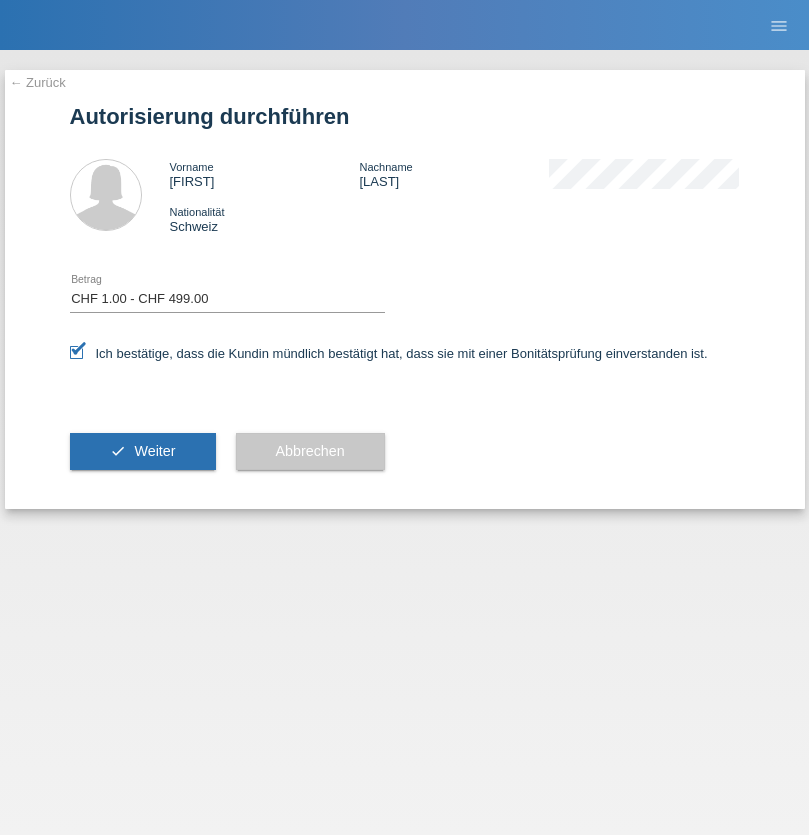 scroll, scrollTop: 0, scrollLeft: 0, axis: both 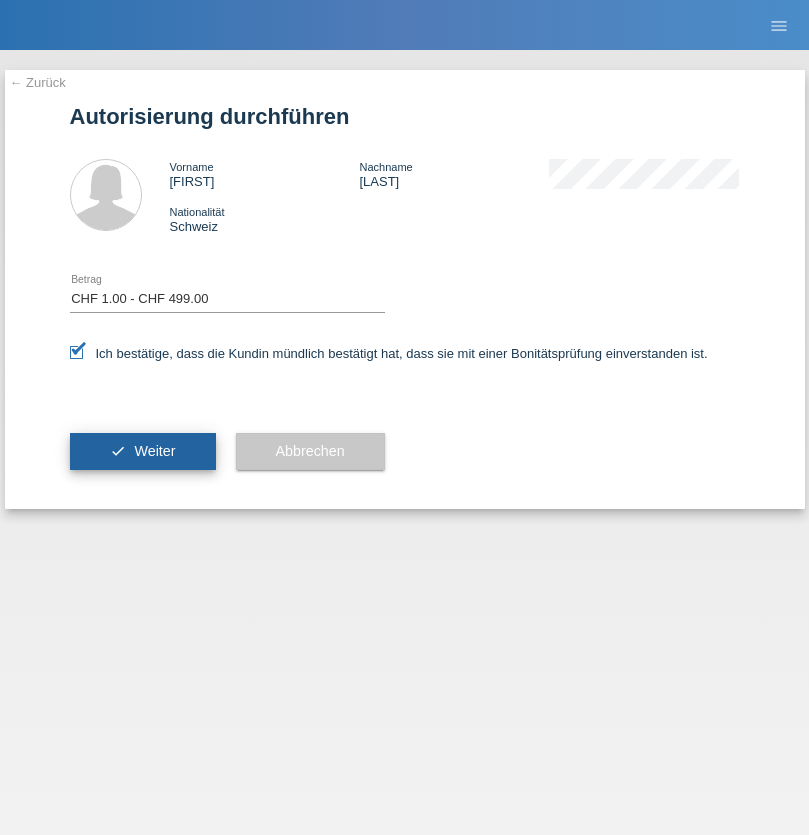 click on "Weiter" at bounding box center [154, 451] 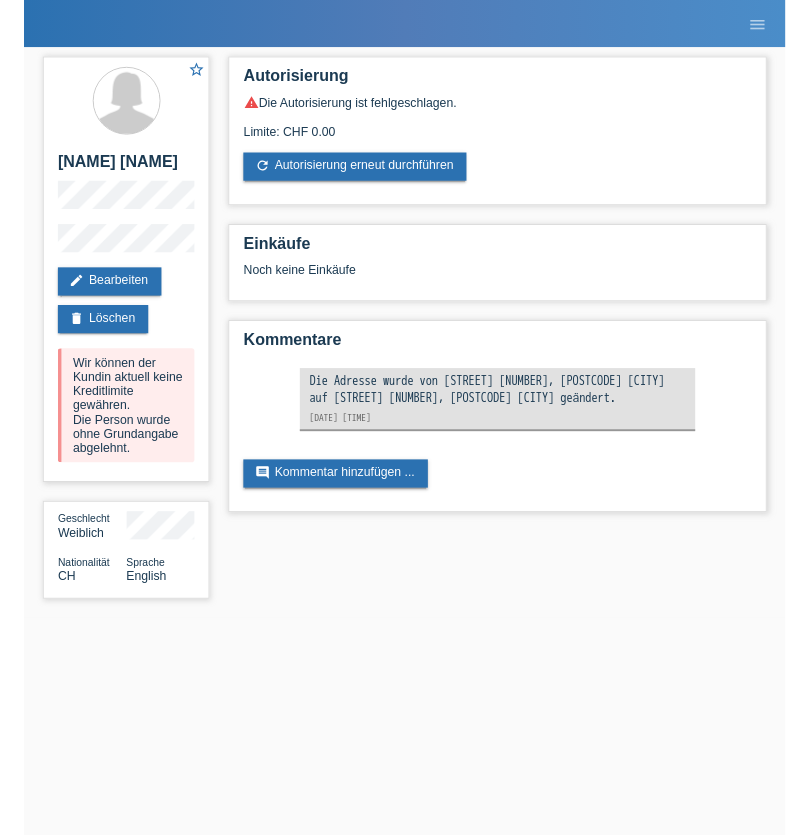 scroll, scrollTop: 0, scrollLeft: 0, axis: both 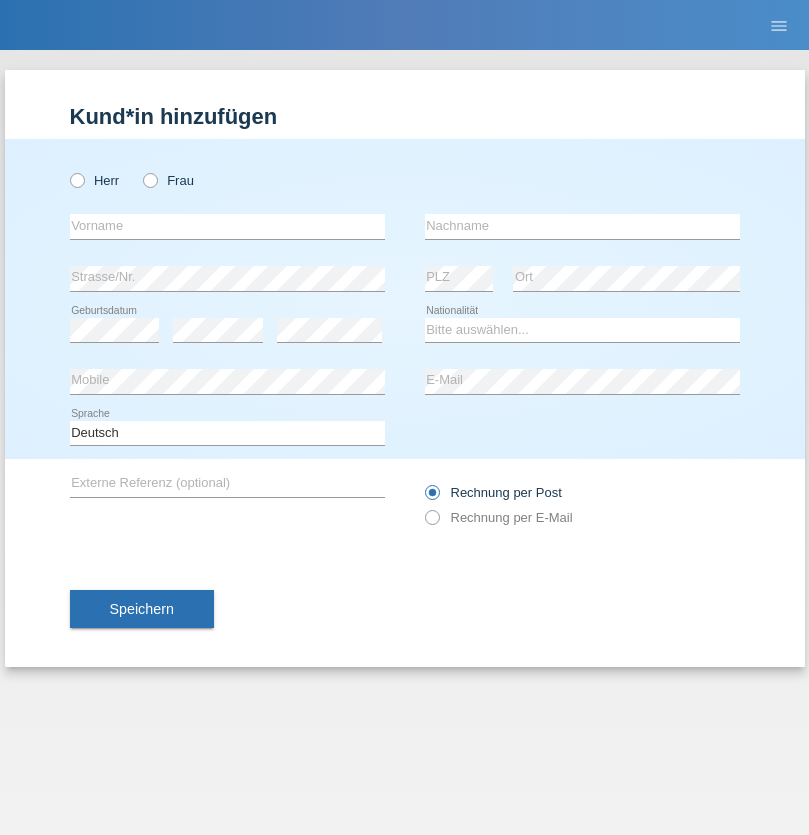 radio on "true" 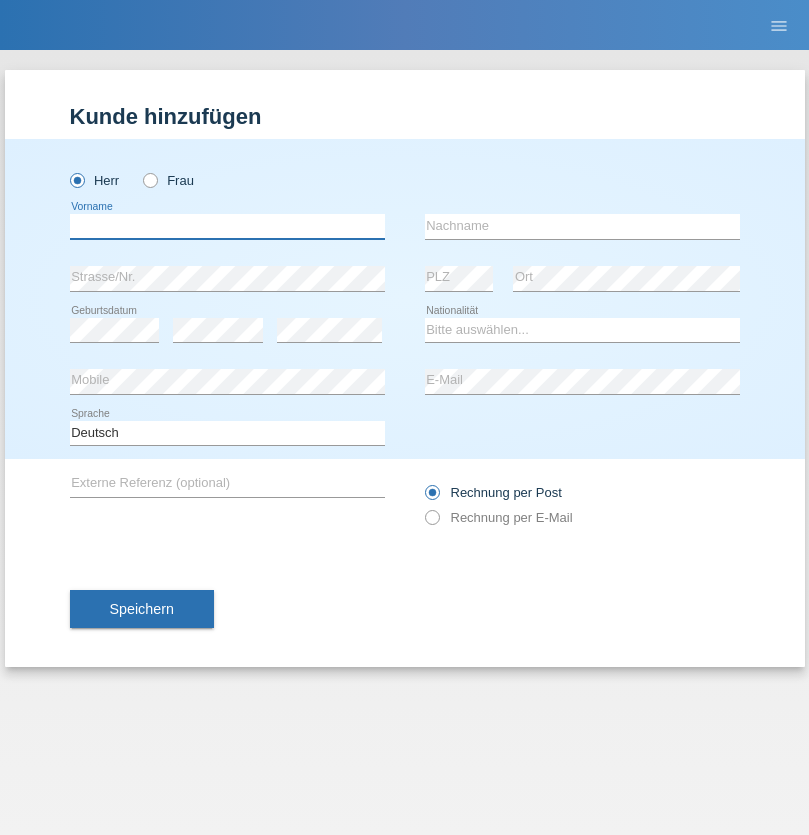 click at bounding box center (227, 226) 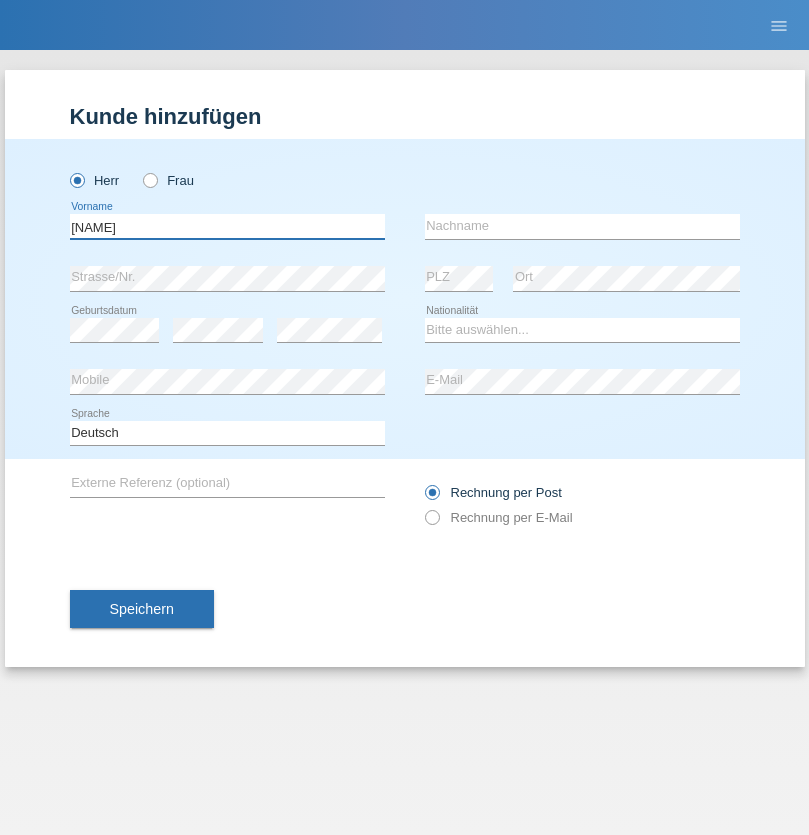 type on "Alexandre" 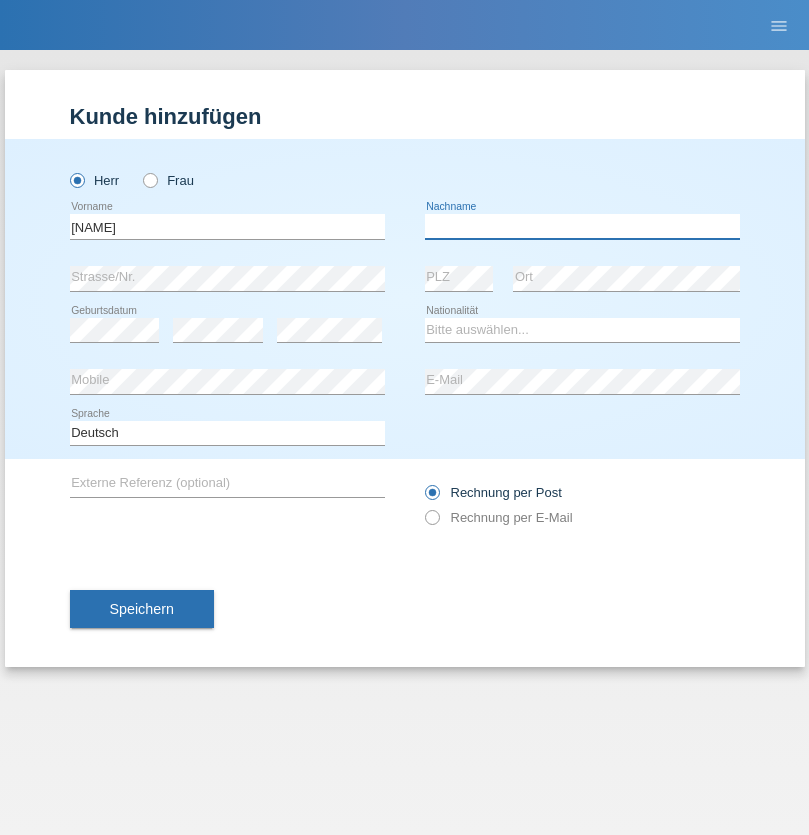 click at bounding box center [582, 226] 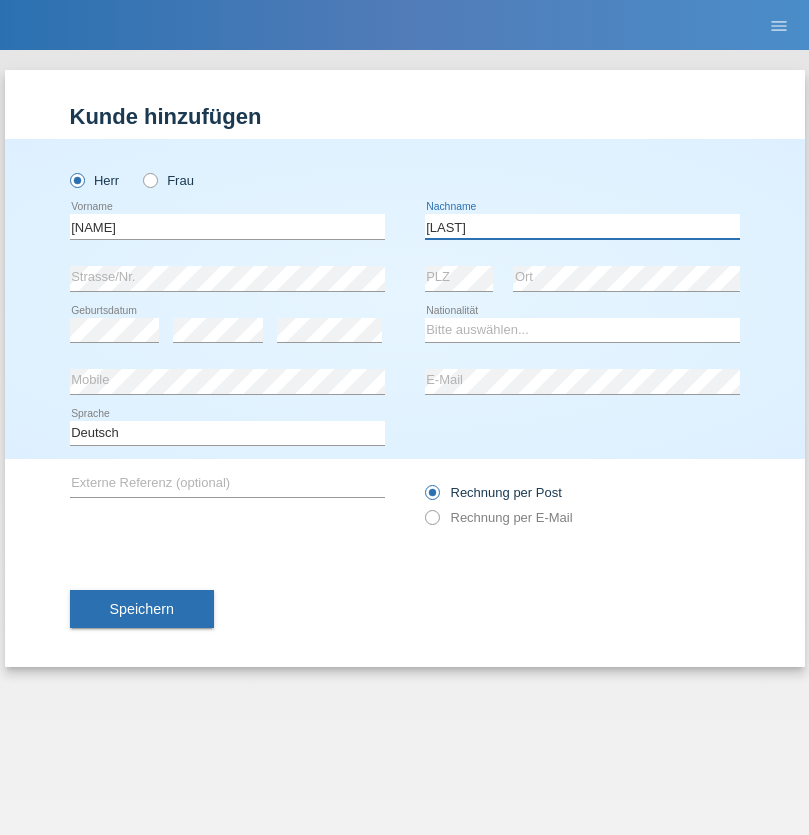 type on "Lombardi" 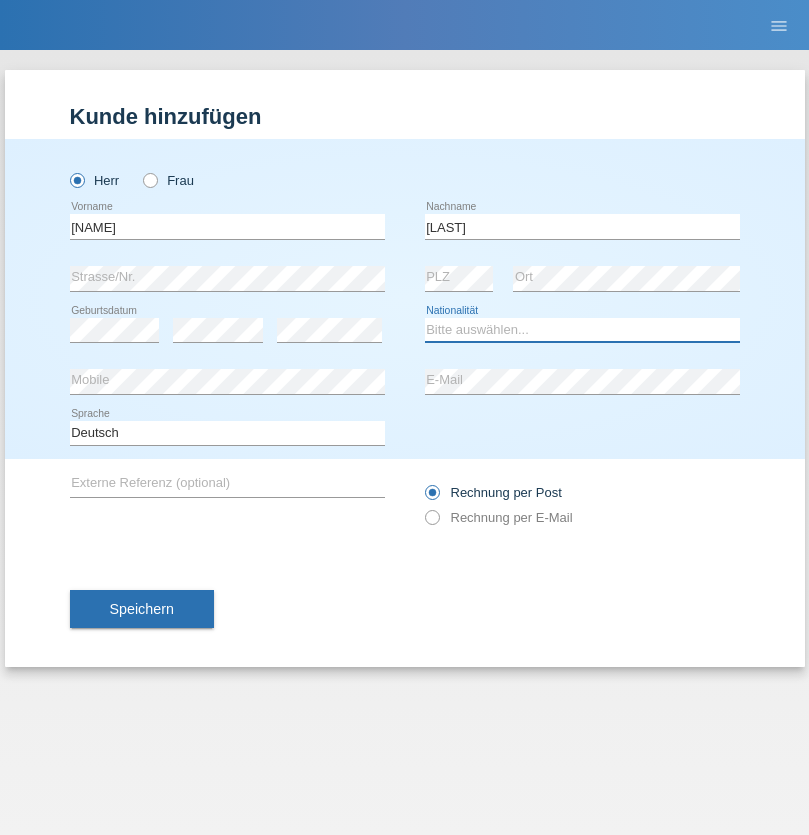 select on "CH" 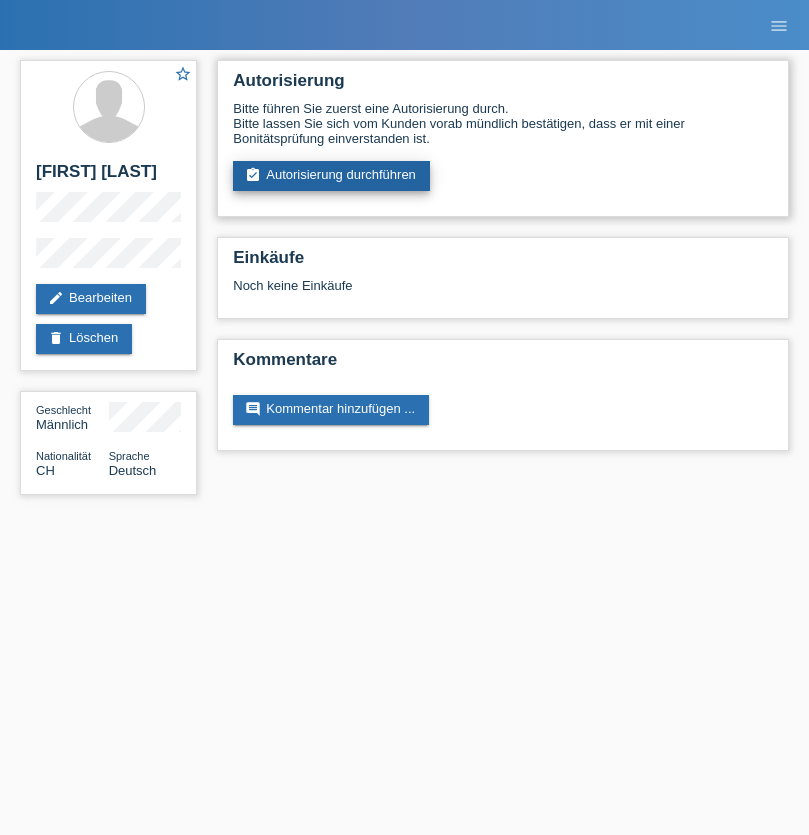 click on "assignment_turned_in  Autorisierung durchführen" at bounding box center [331, 176] 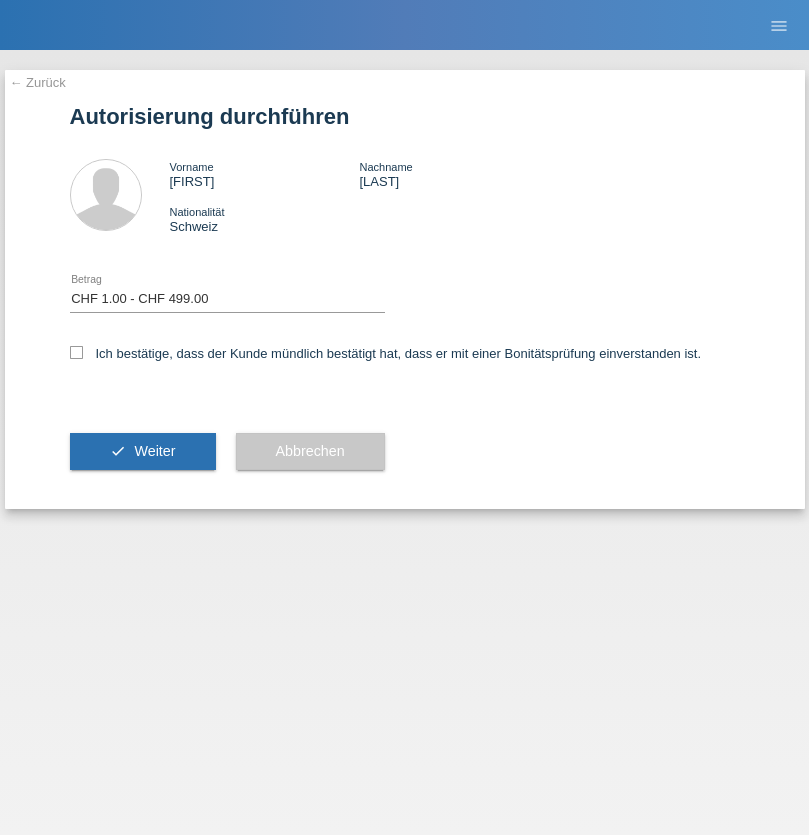 select on "1" 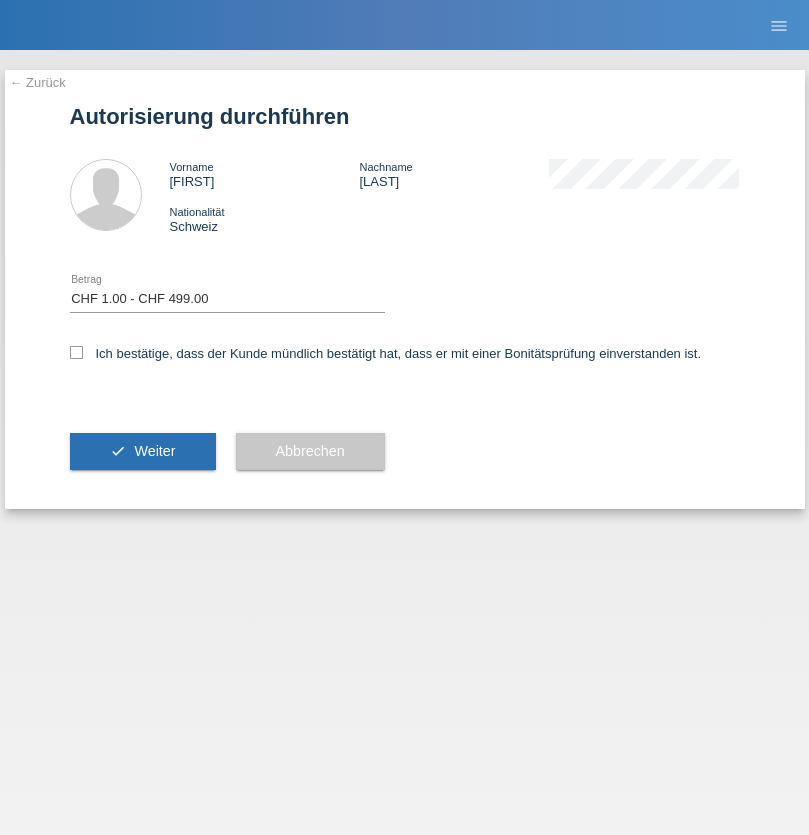 checkbox on "true" 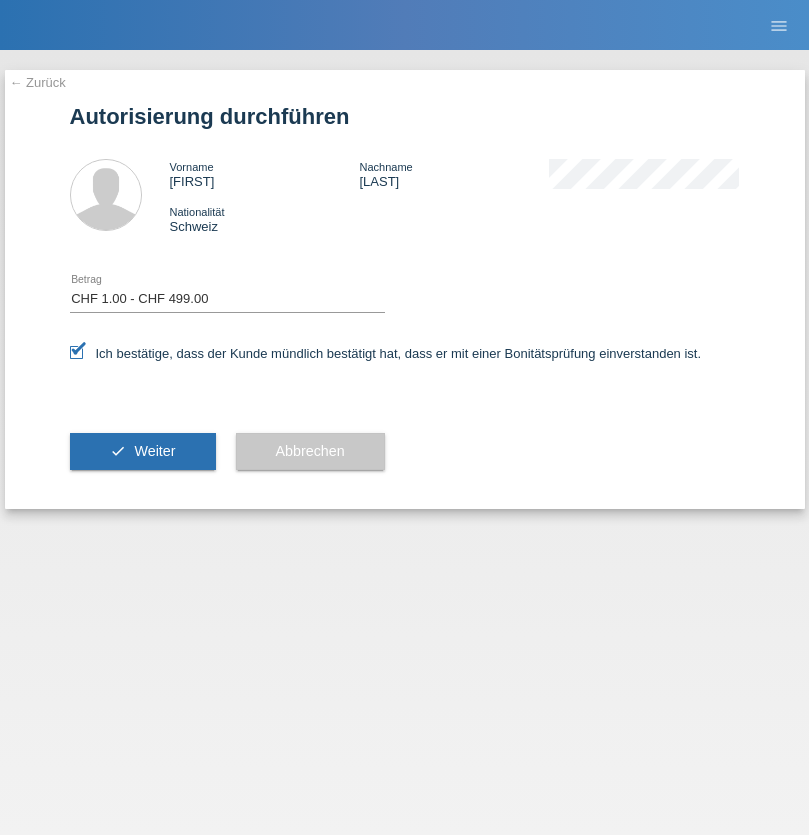 scroll, scrollTop: 0, scrollLeft: 0, axis: both 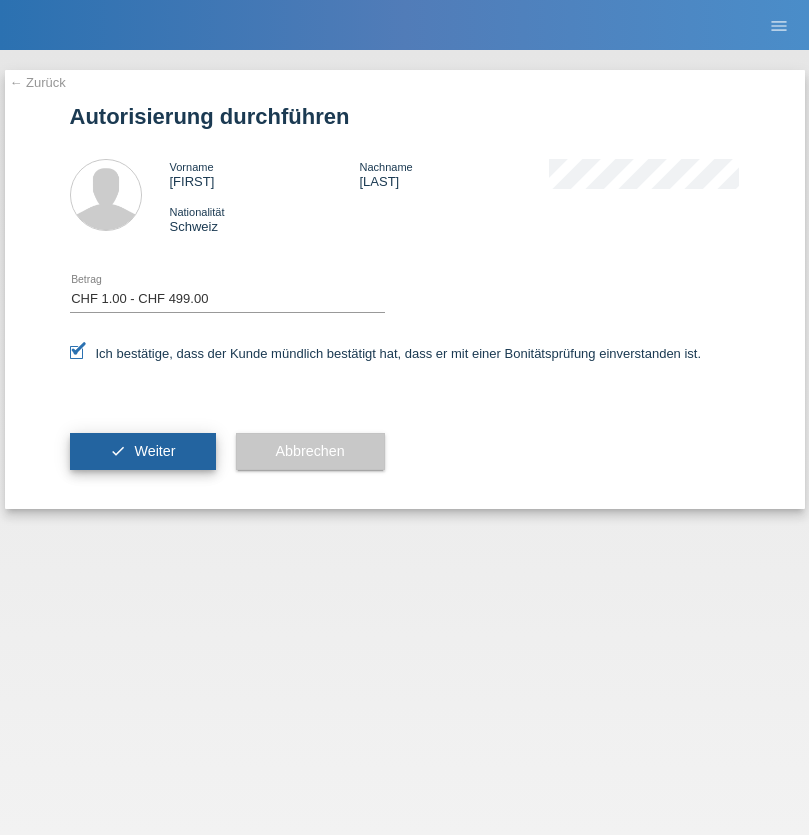 click on "Weiter" at bounding box center (154, 451) 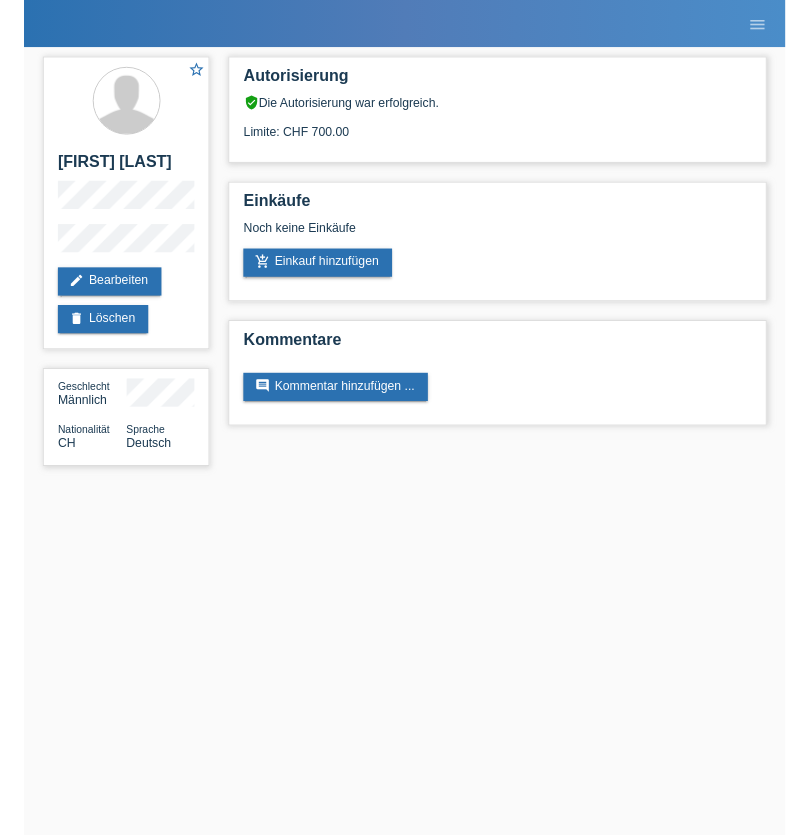 scroll, scrollTop: 0, scrollLeft: 0, axis: both 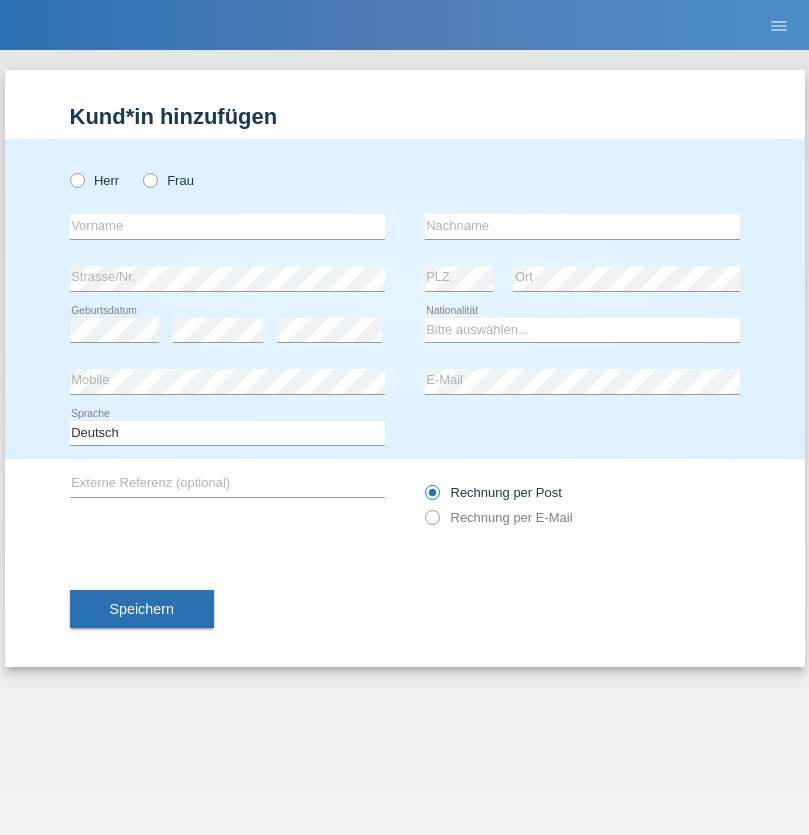 radio on "true" 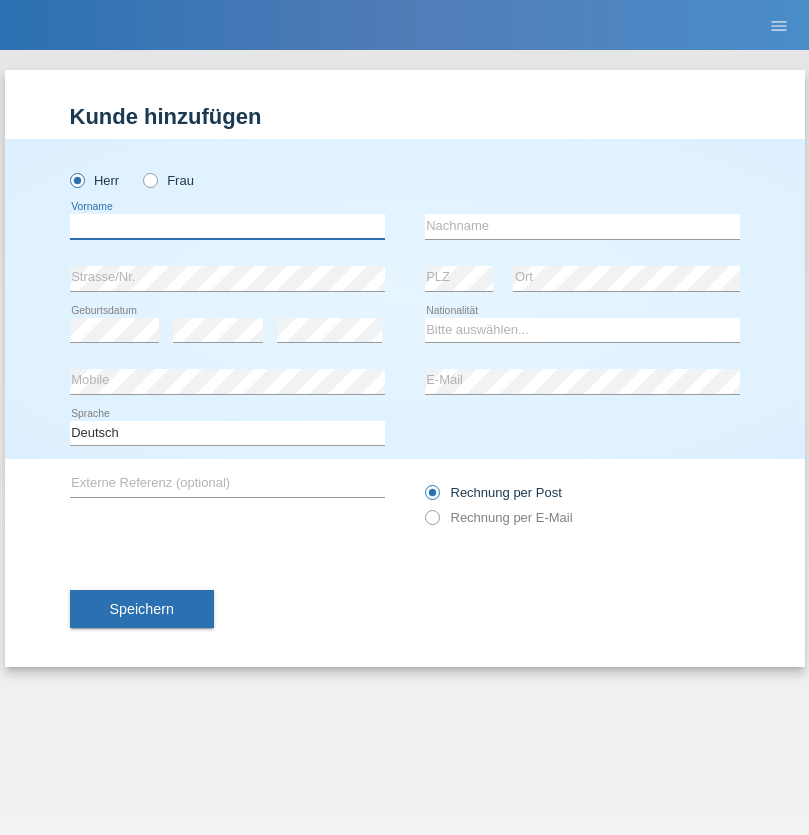 click at bounding box center [227, 226] 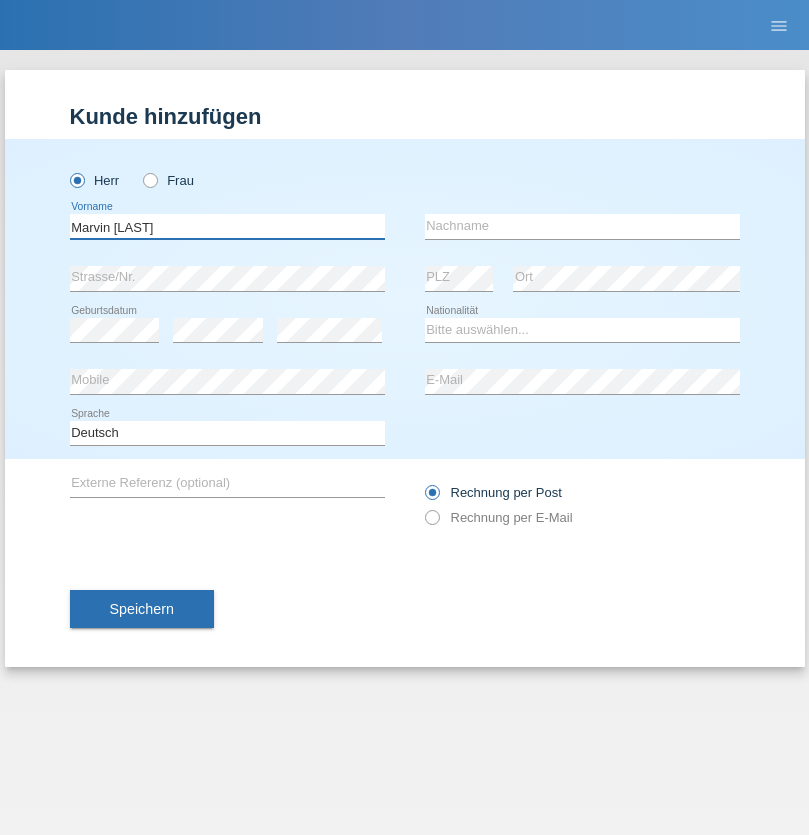type on "Marvin [LAST]" 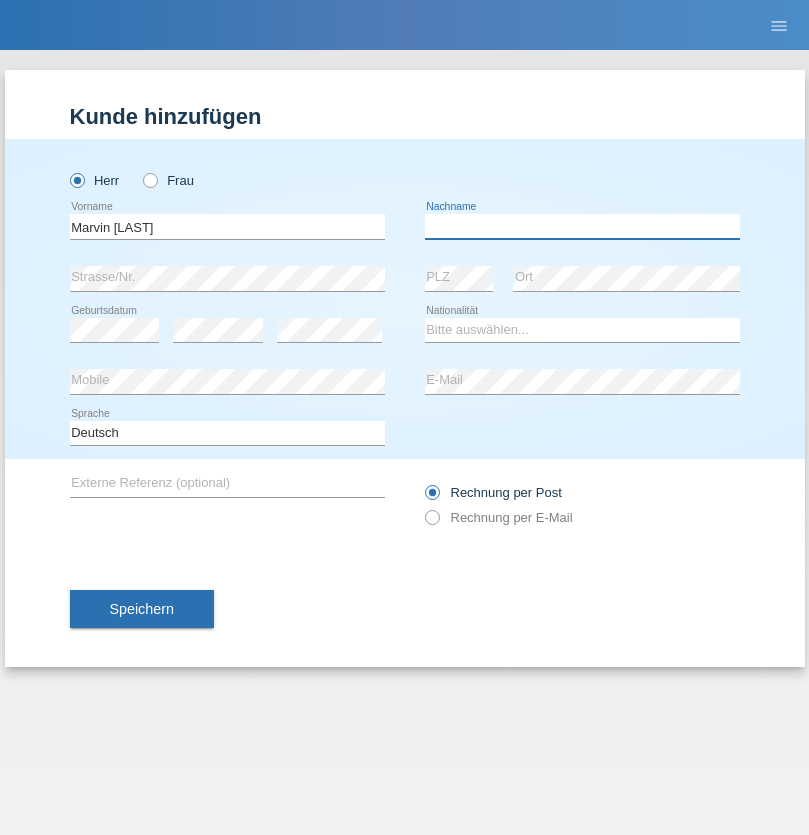 click at bounding box center (582, 226) 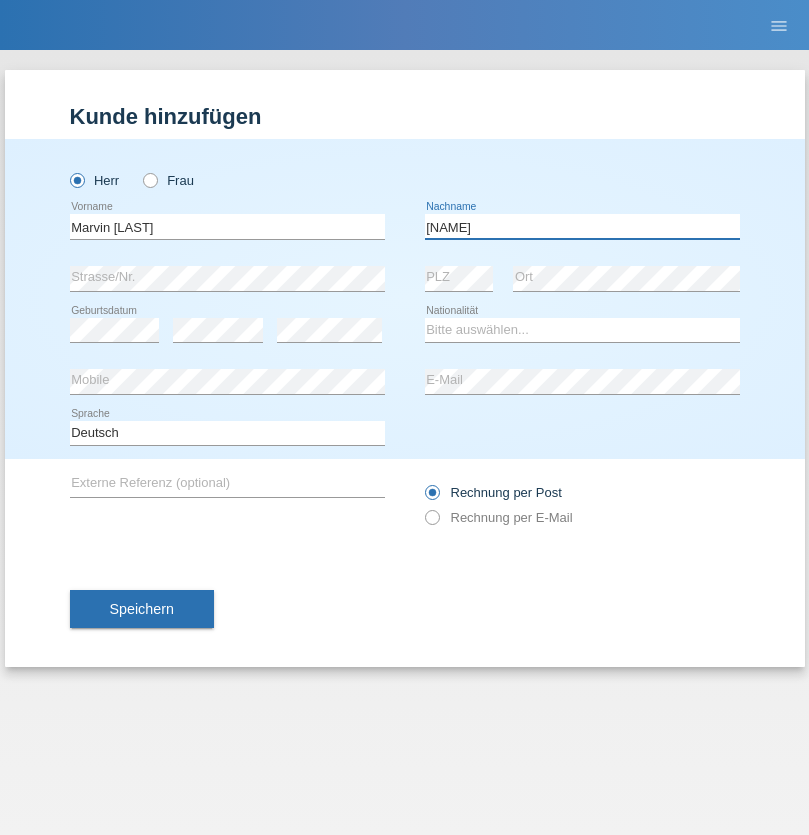 type on "[NAME]" 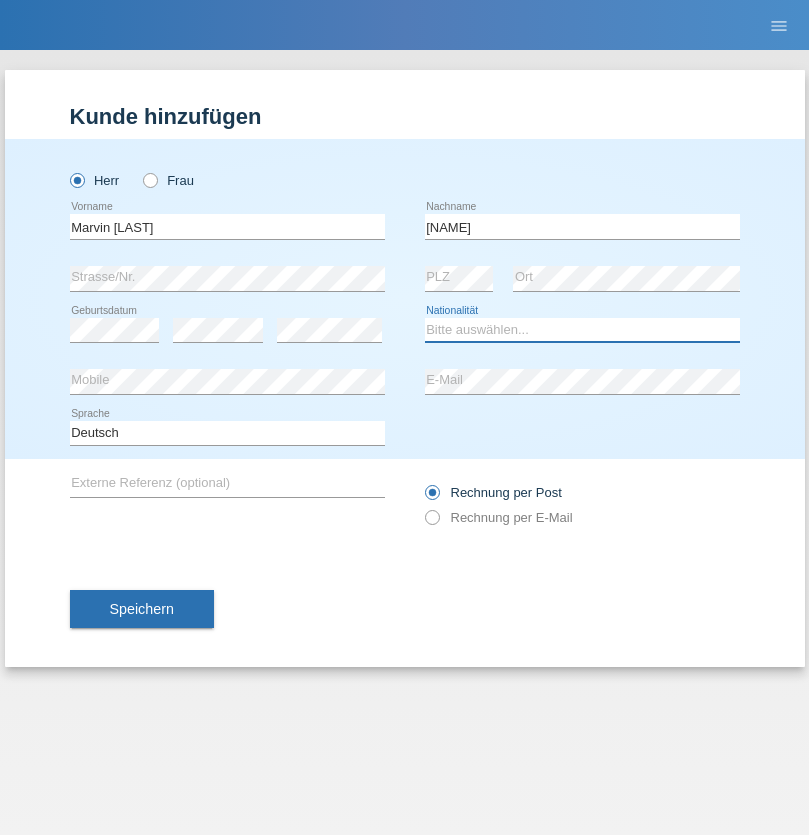 select on "DE" 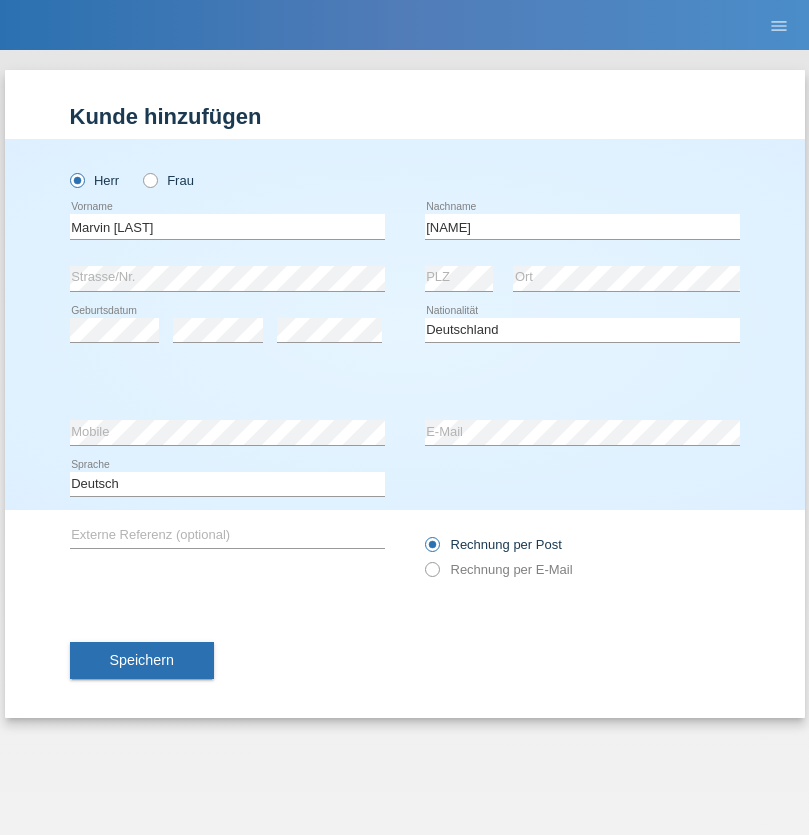 select on "C" 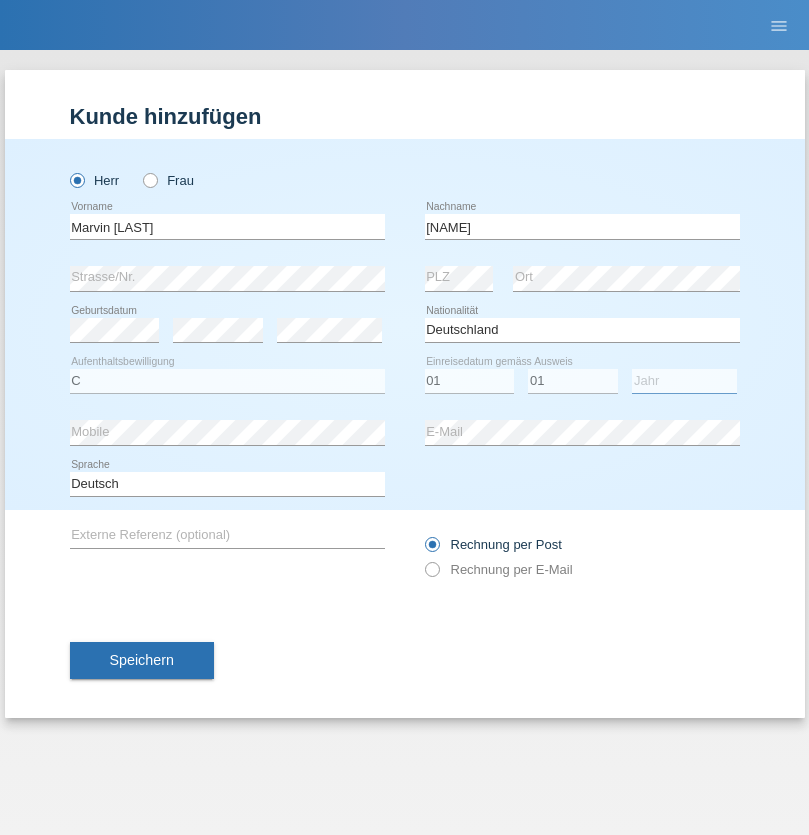 select on "2021" 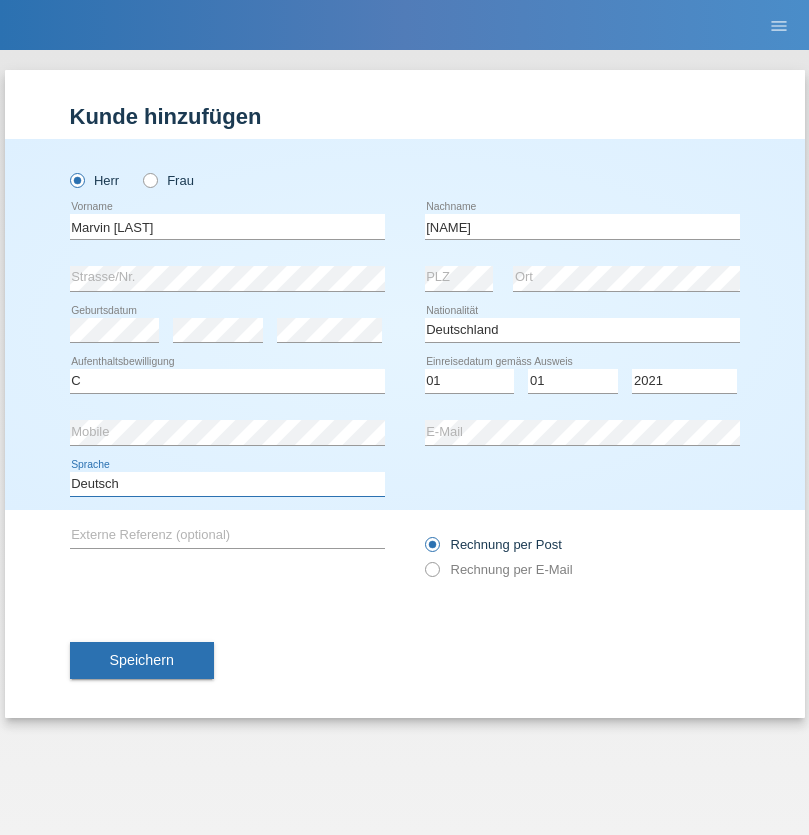 select on "en" 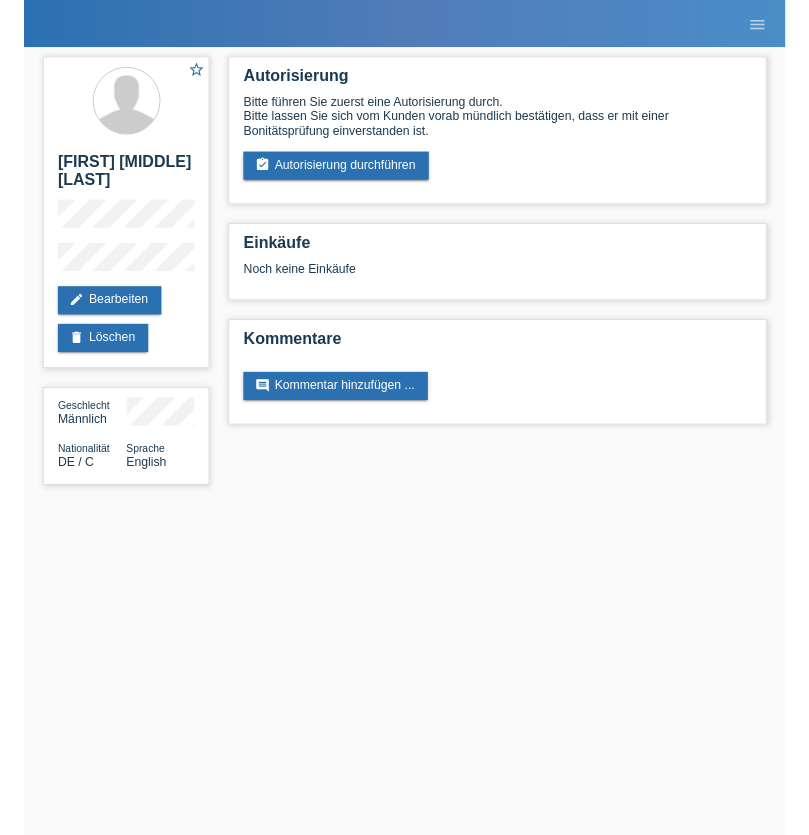 scroll, scrollTop: 0, scrollLeft: 0, axis: both 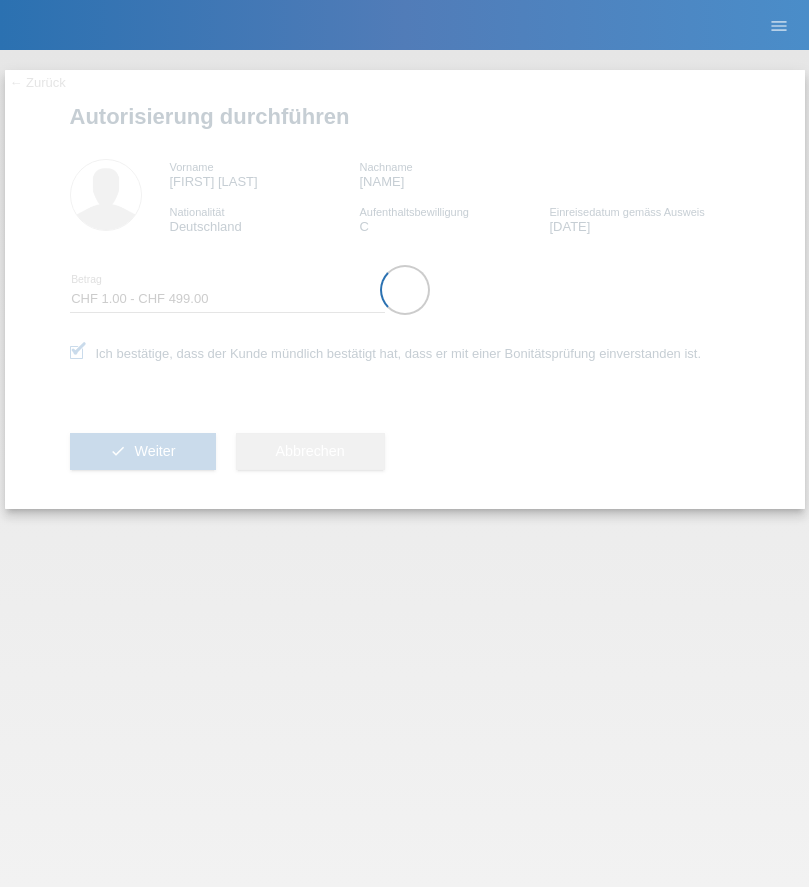 select on "1" 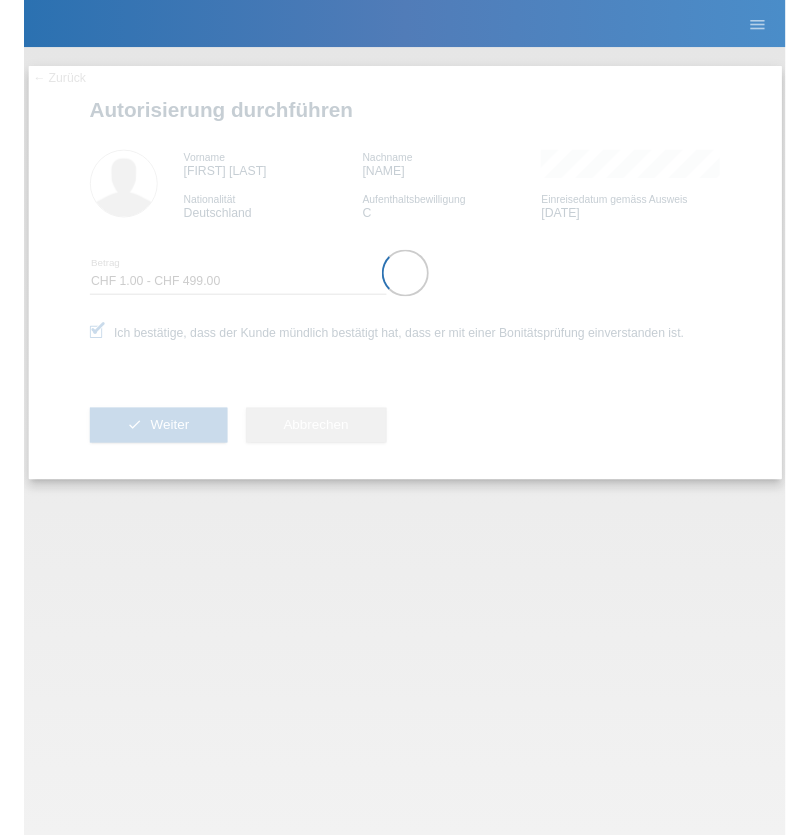 scroll, scrollTop: 0, scrollLeft: 0, axis: both 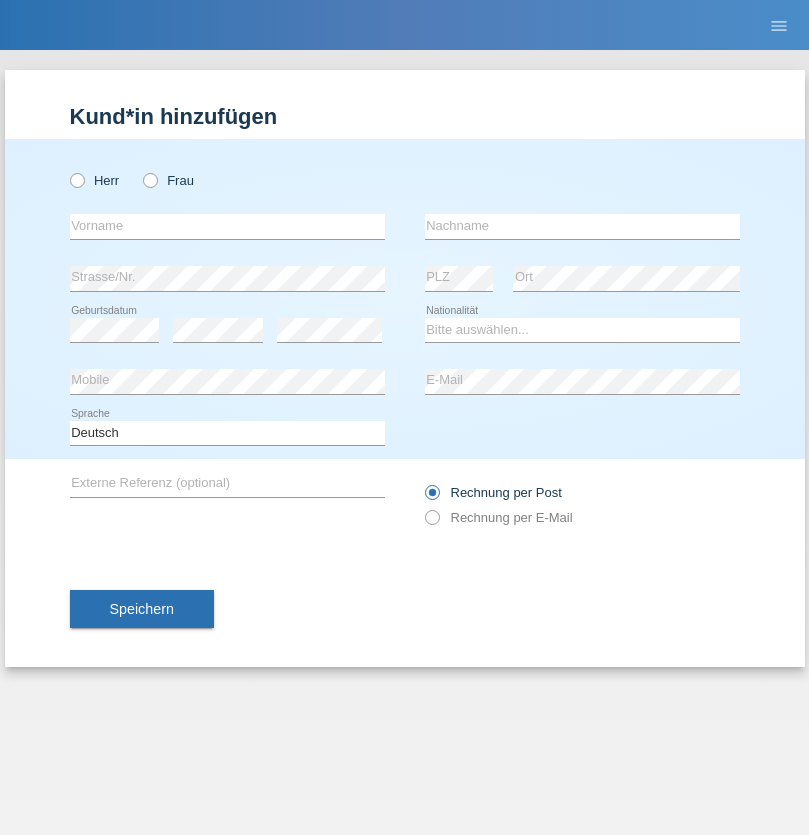 radio on "true" 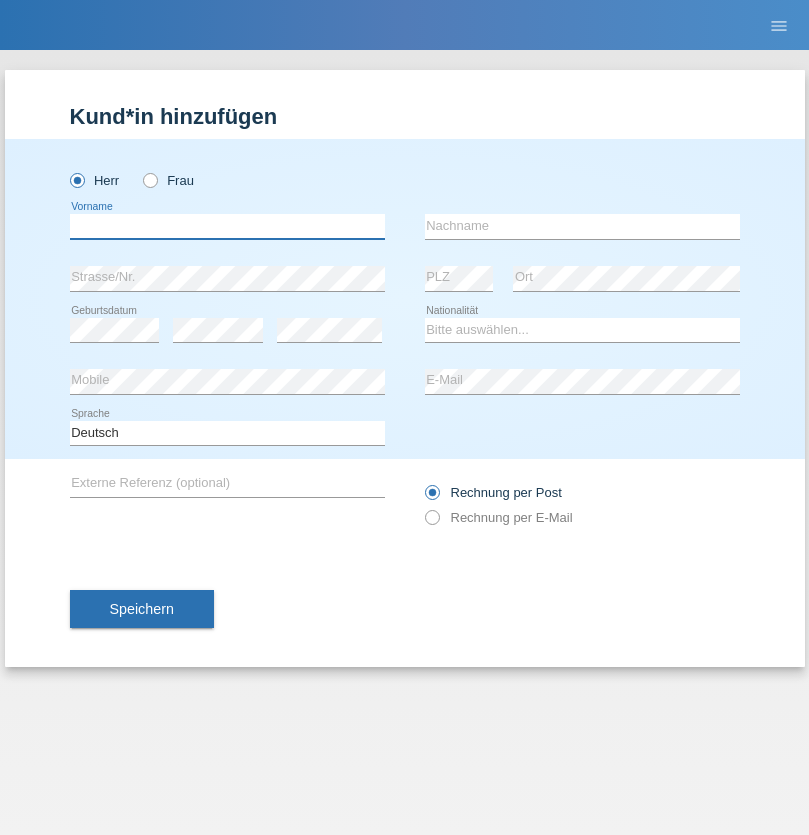 click at bounding box center [227, 226] 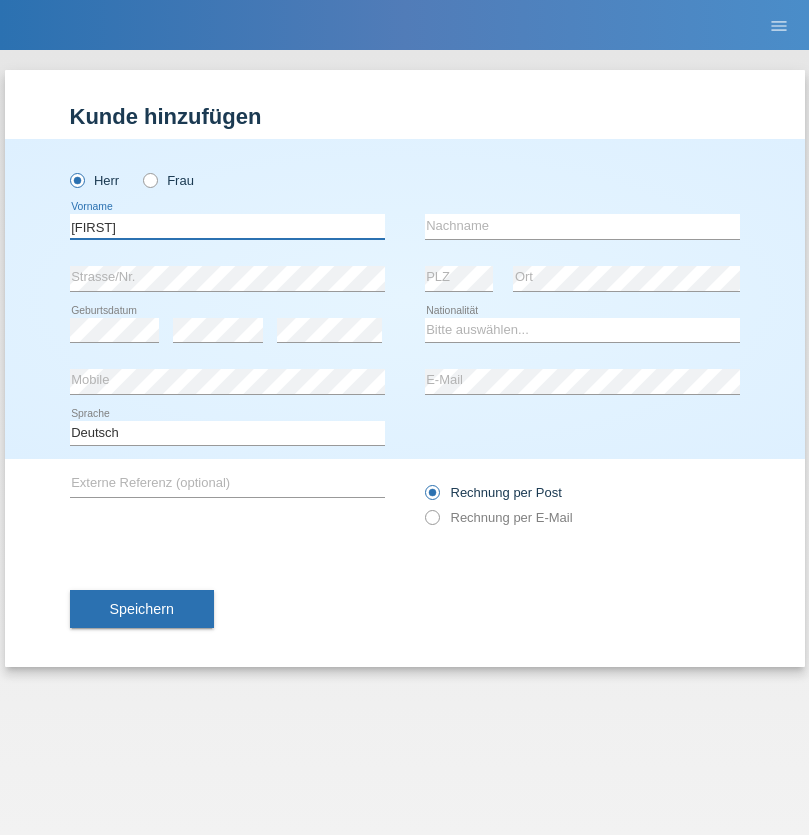 type on "[FIRST]" 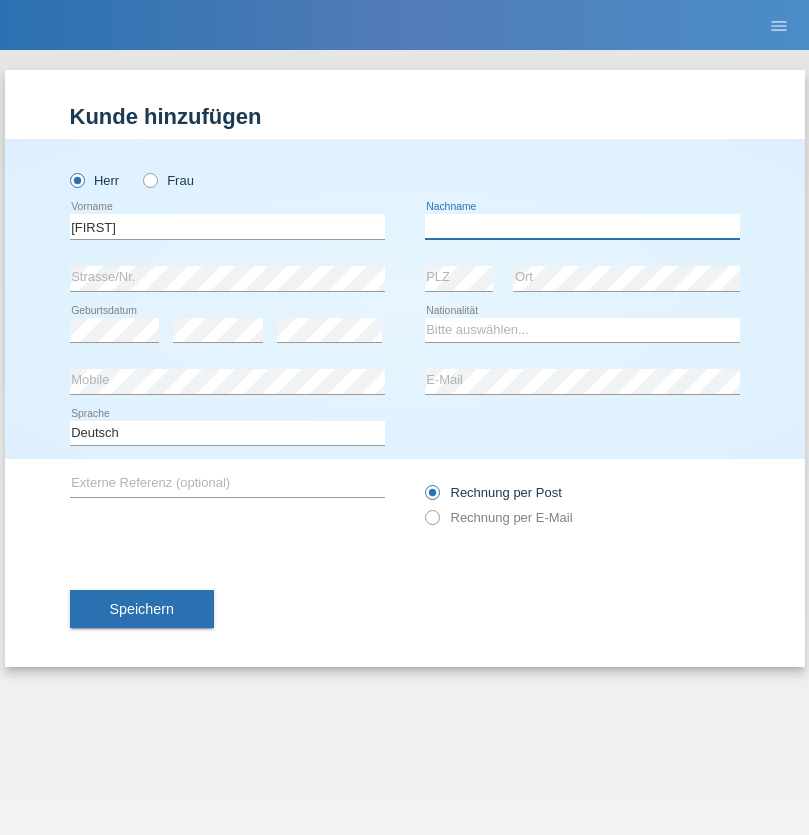 click at bounding box center [582, 226] 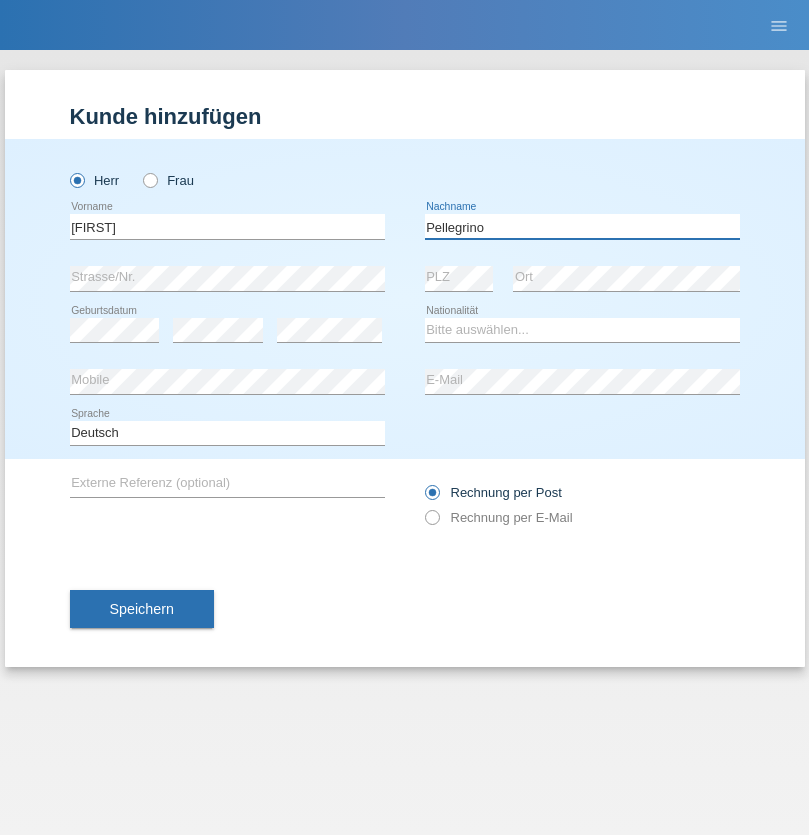 type on "Pellegrino" 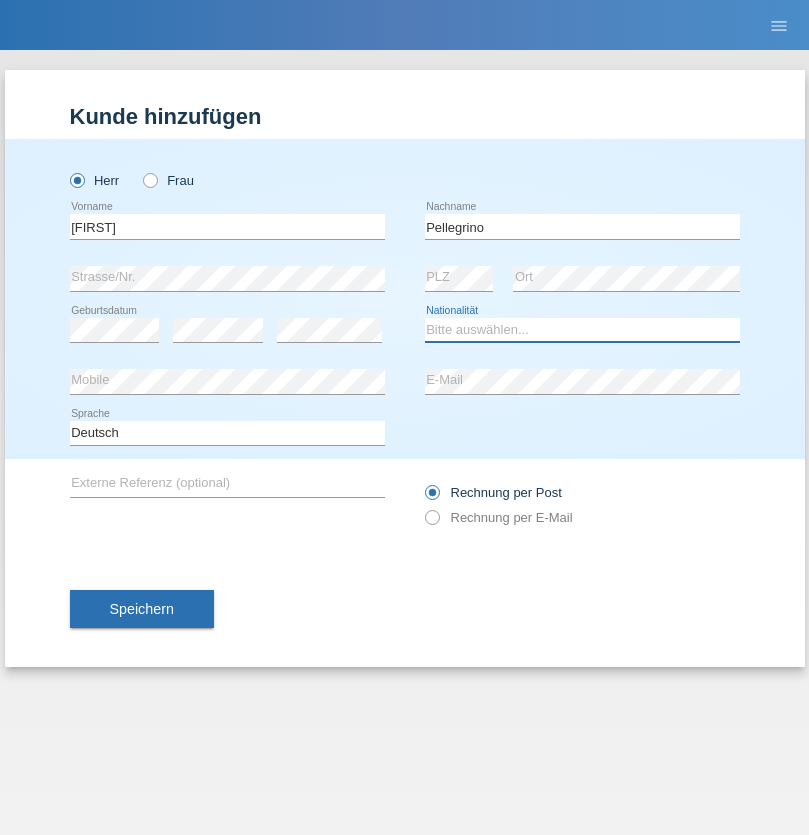 select on "IT" 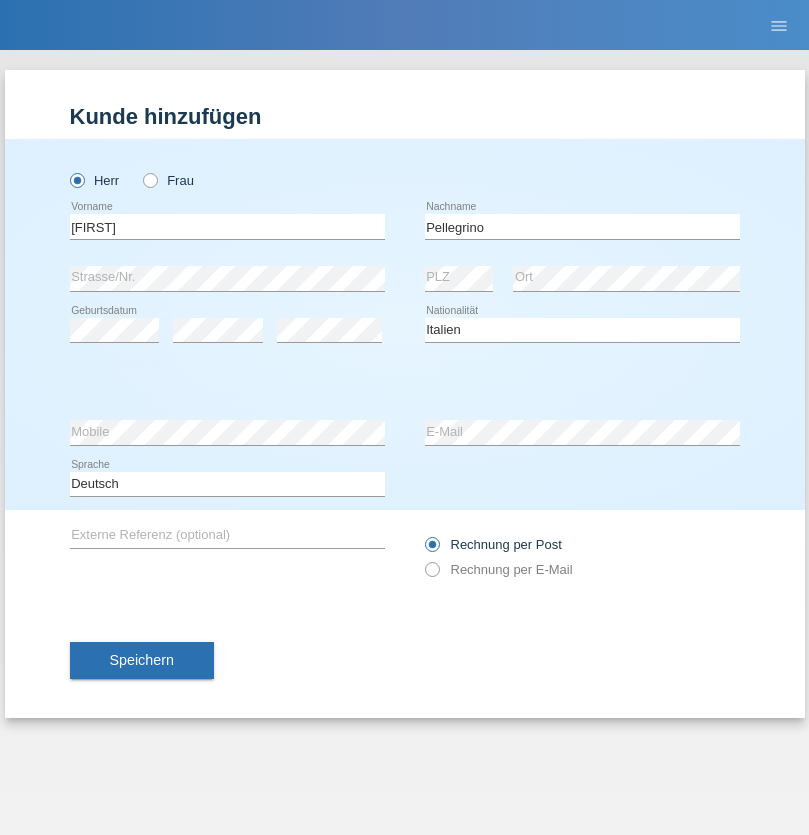 select on "C" 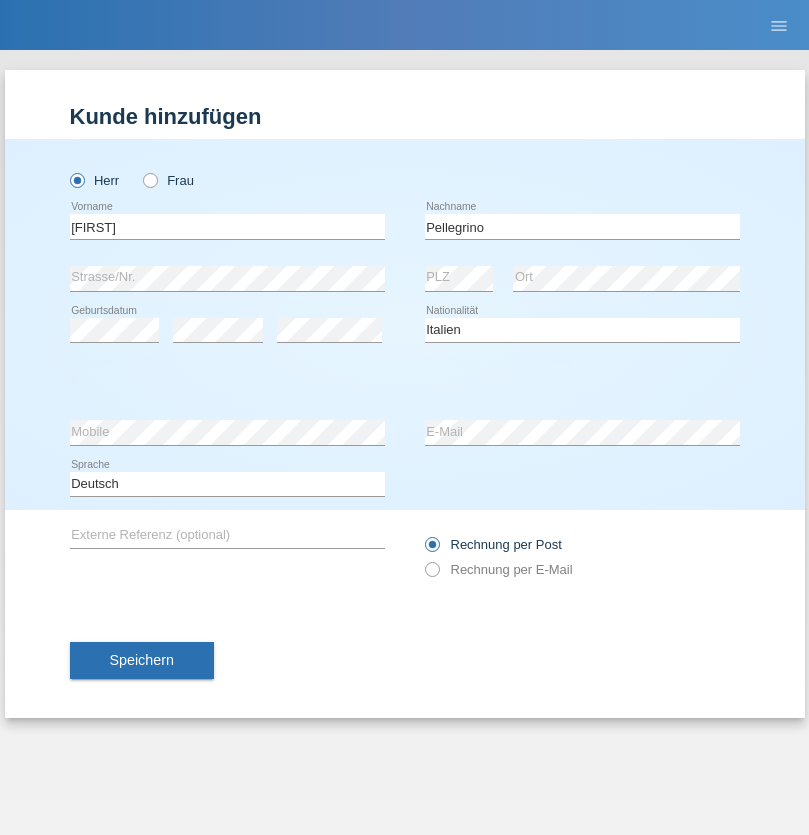 select on "07" 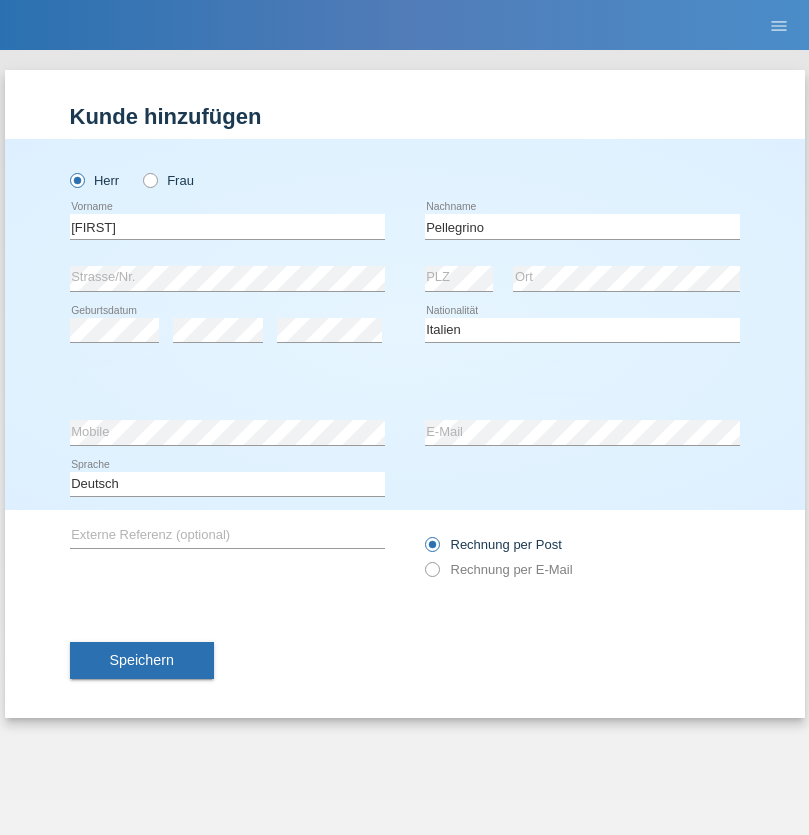 select on "07" 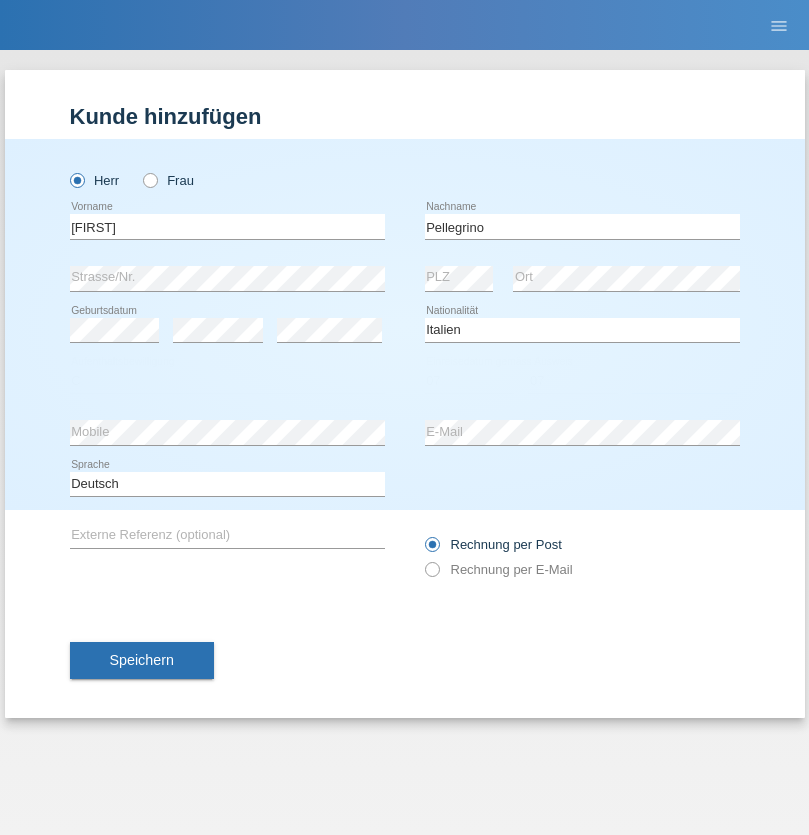 select on "2021" 